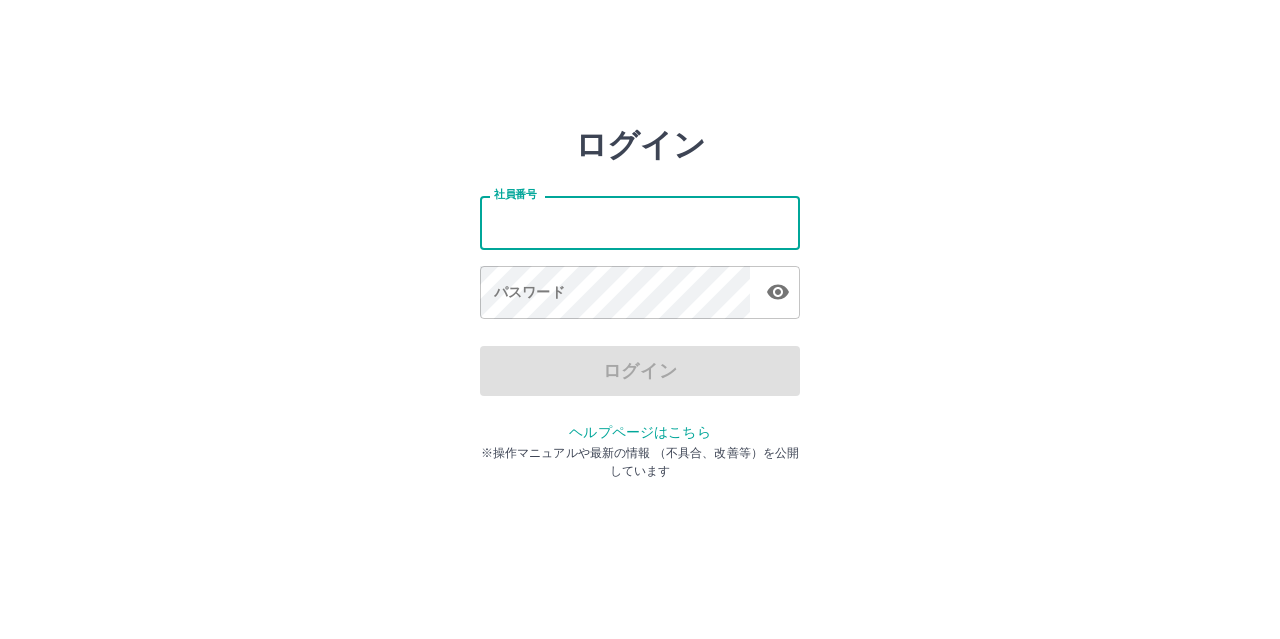 scroll, scrollTop: 0, scrollLeft: 0, axis: both 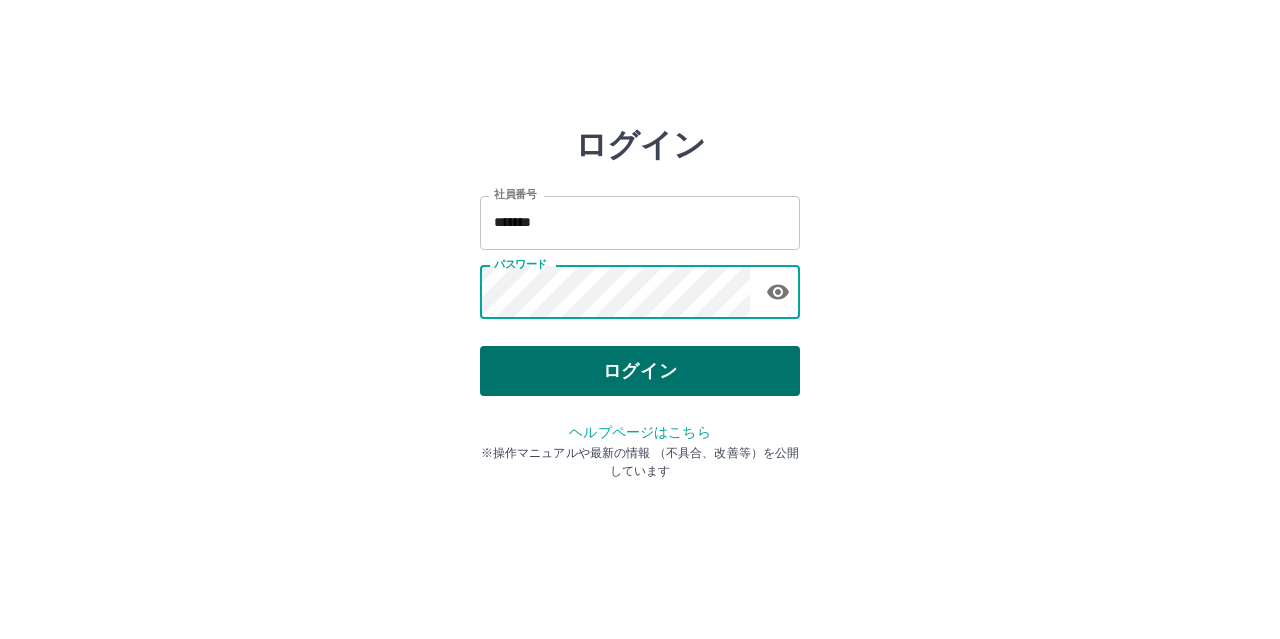click on "ログイン" at bounding box center [640, 371] 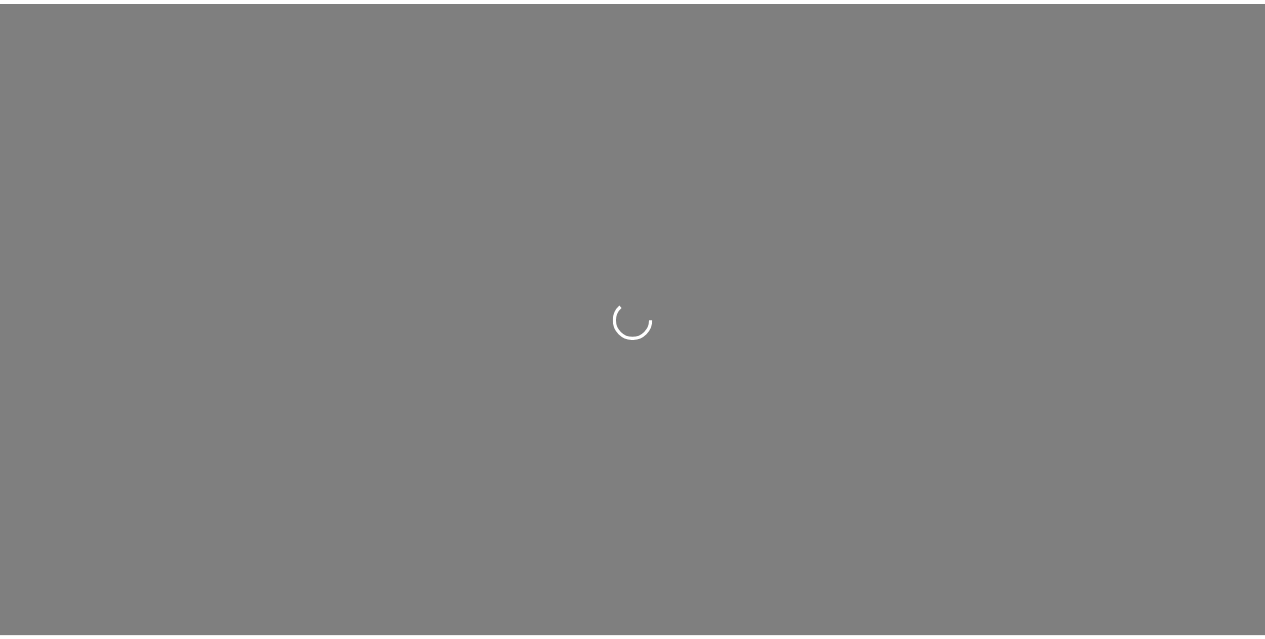 scroll, scrollTop: 0, scrollLeft: 0, axis: both 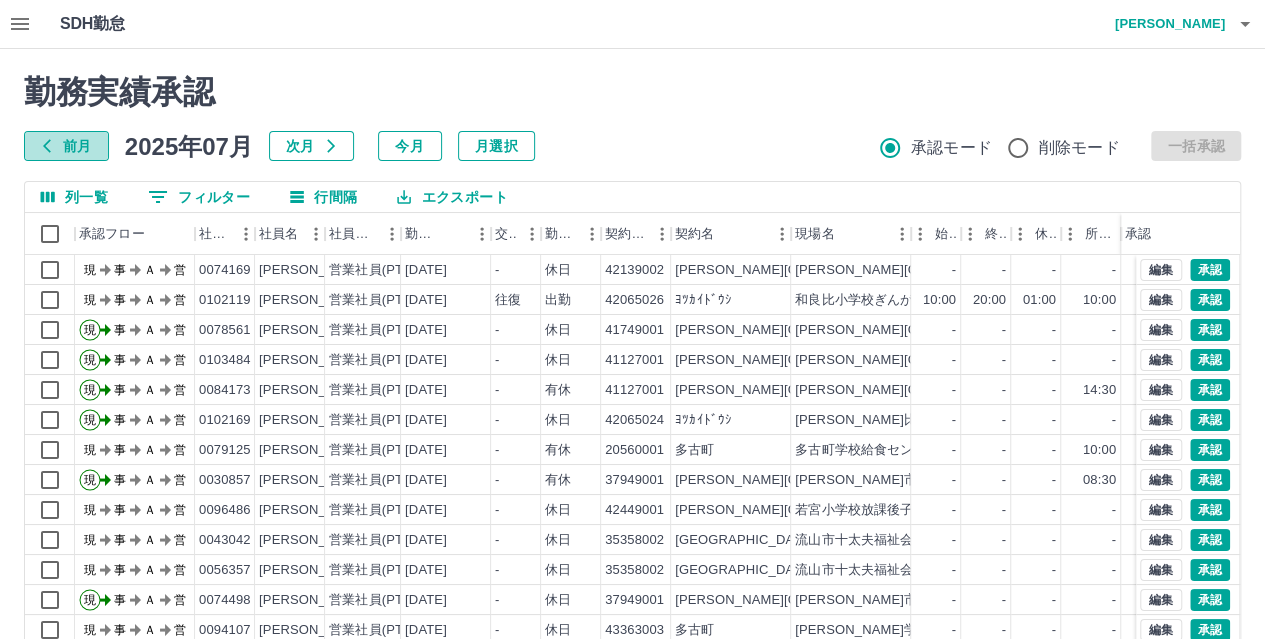 click on "前月" at bounding box center [66, 146] 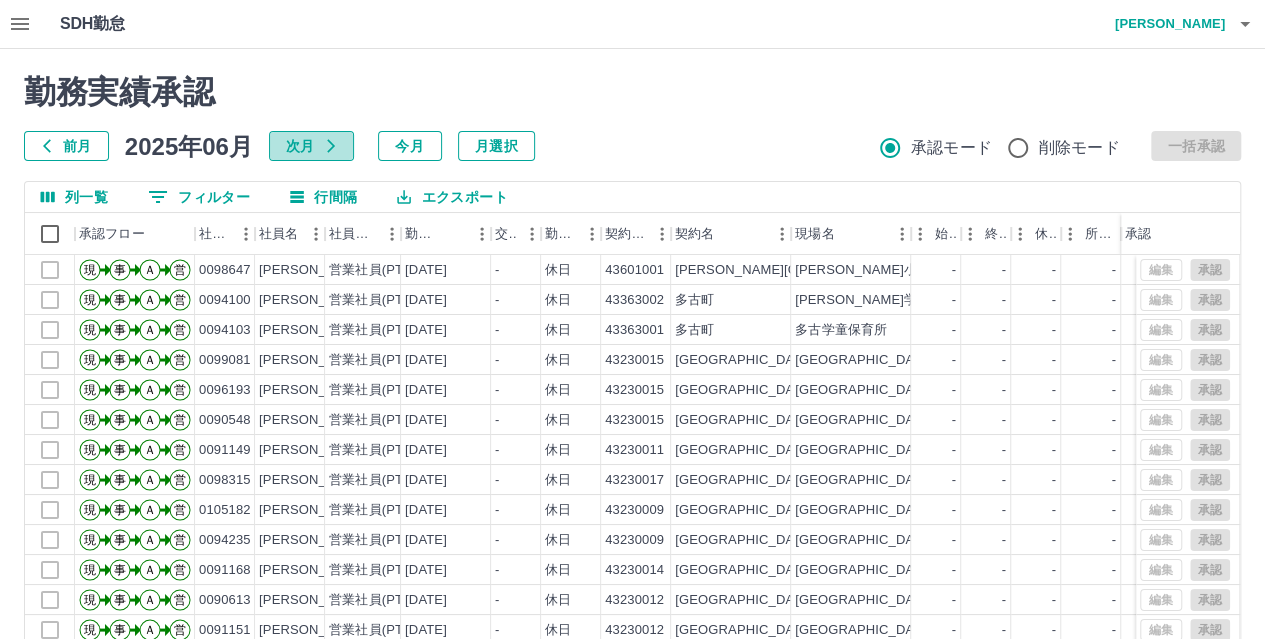 click 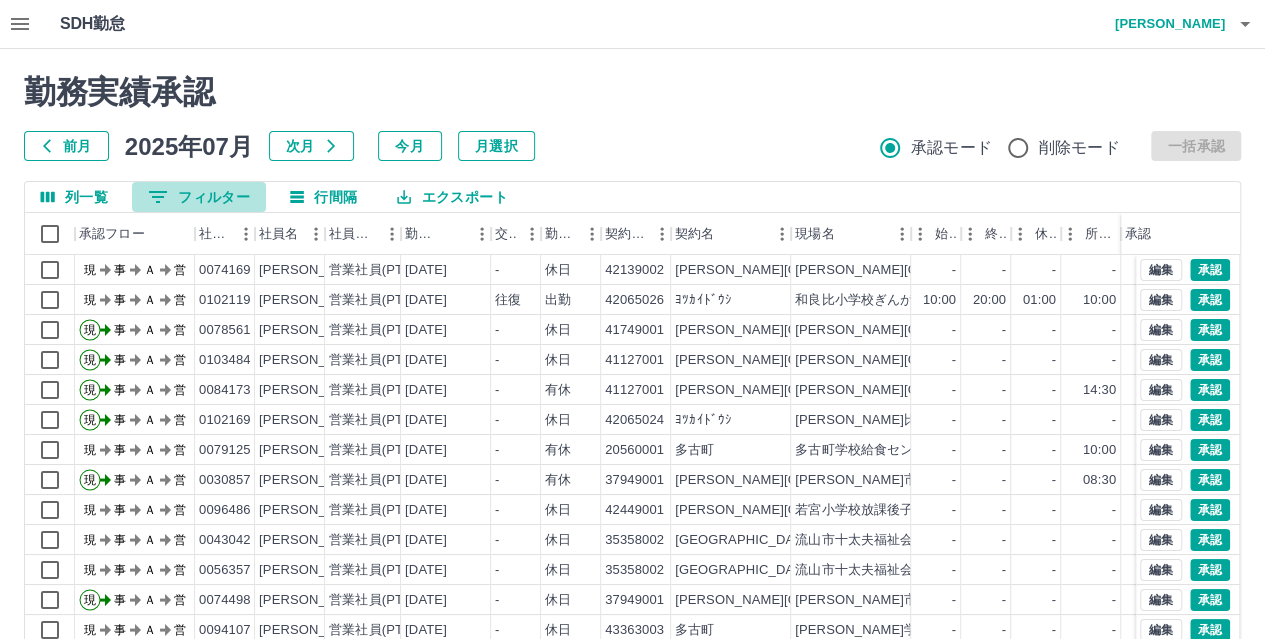 click on "0 フィルター" at bounding box center (199, 197) 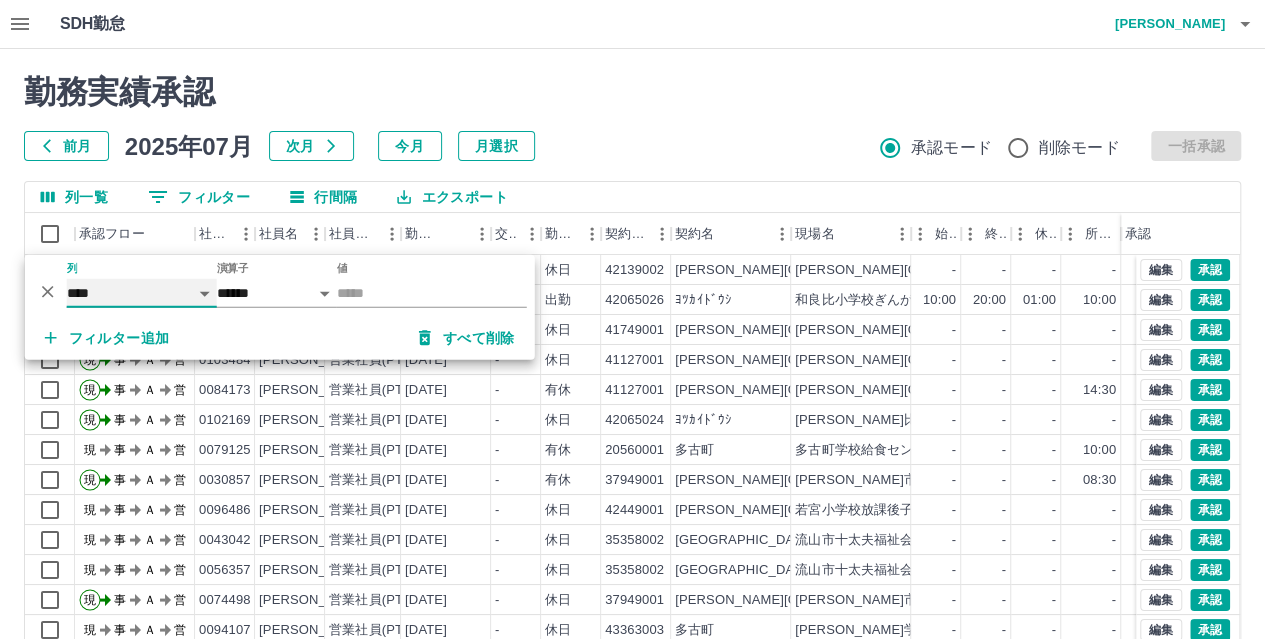 click on "**** *** **** *** *** **** ***** *** *** ** ** ** **** **** **** ** ** *** **** *****" at bounding box center (142, 293) 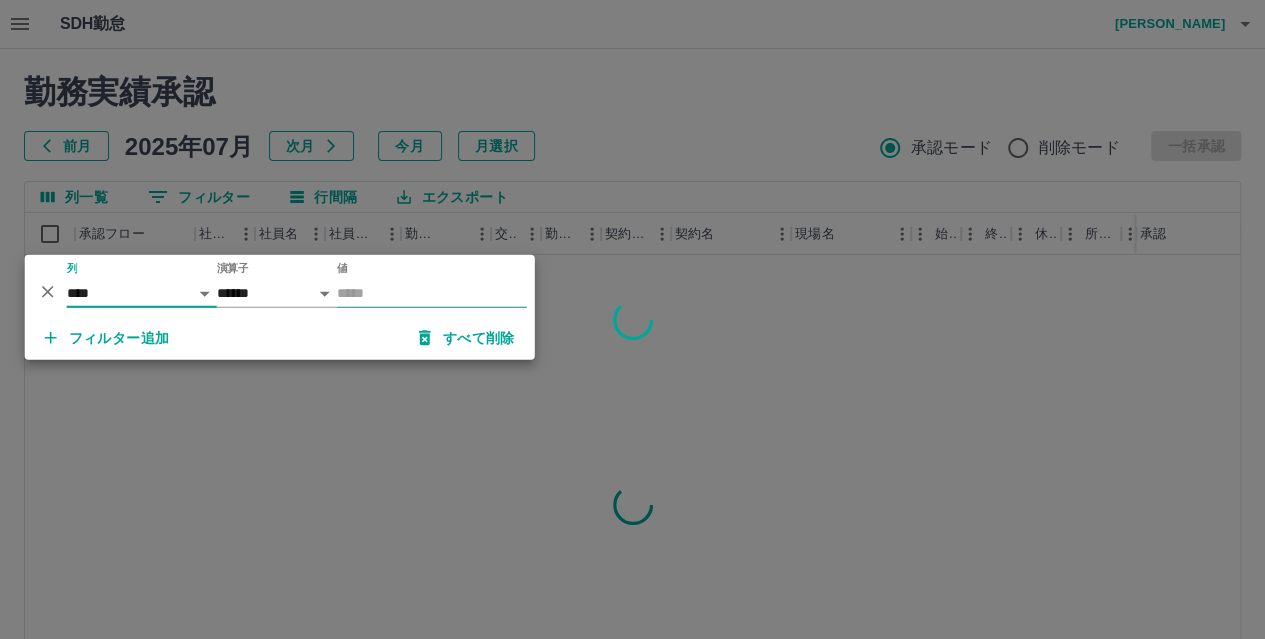 click on "値" at bounding box center [432, 293] 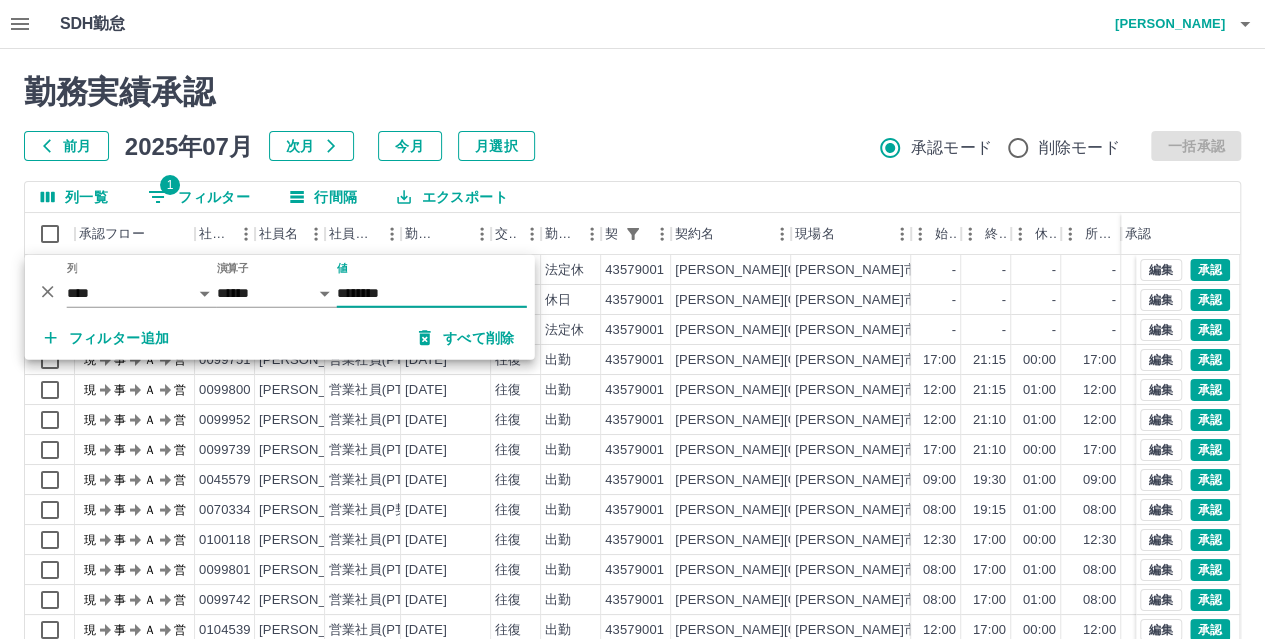 type on "********" 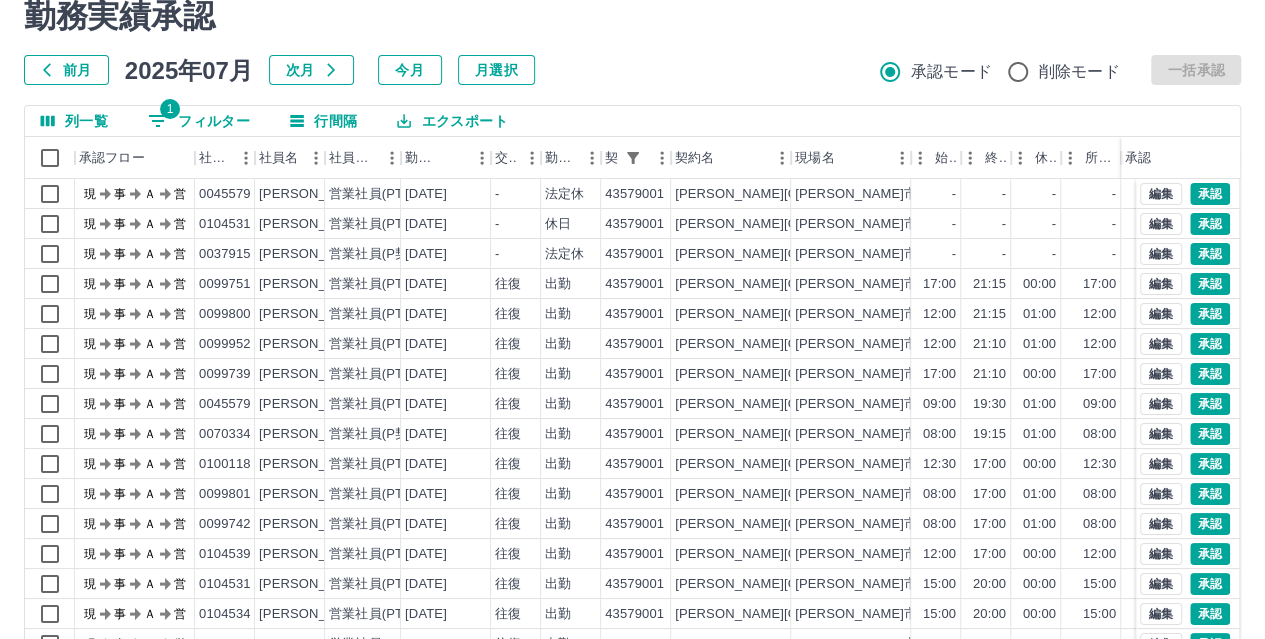 scroll, scrollTop: 106, scrollLeft: 0, axis: vertical 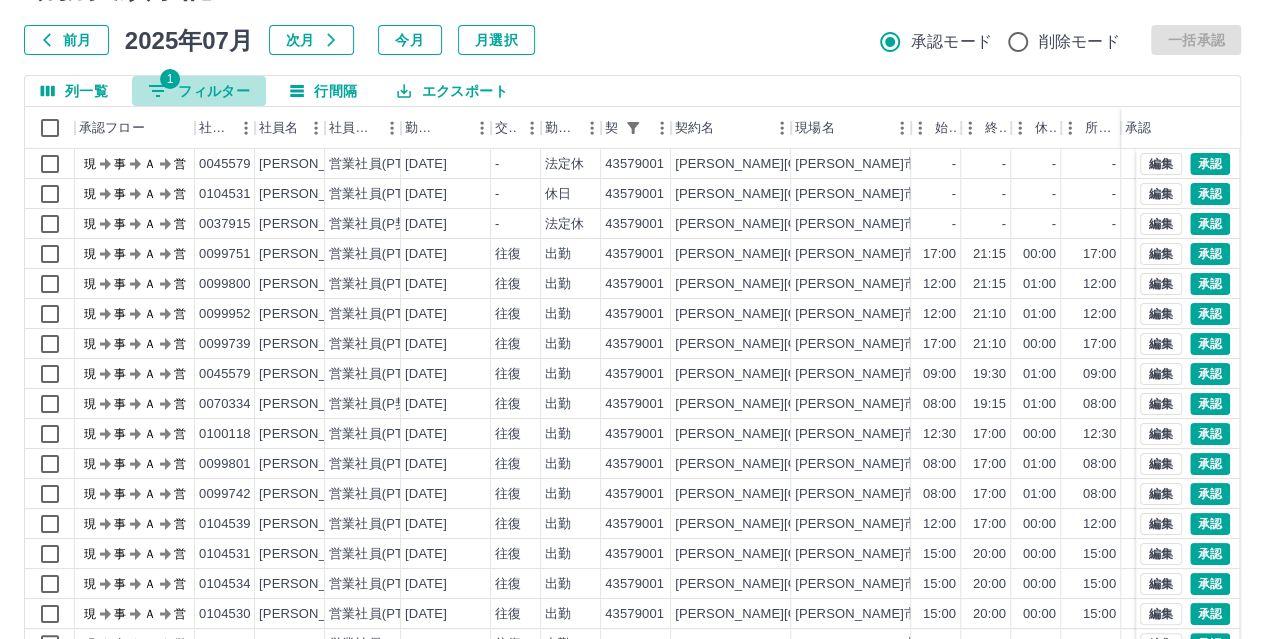 click on "1 フィルター" at bounding box center [199, 91] 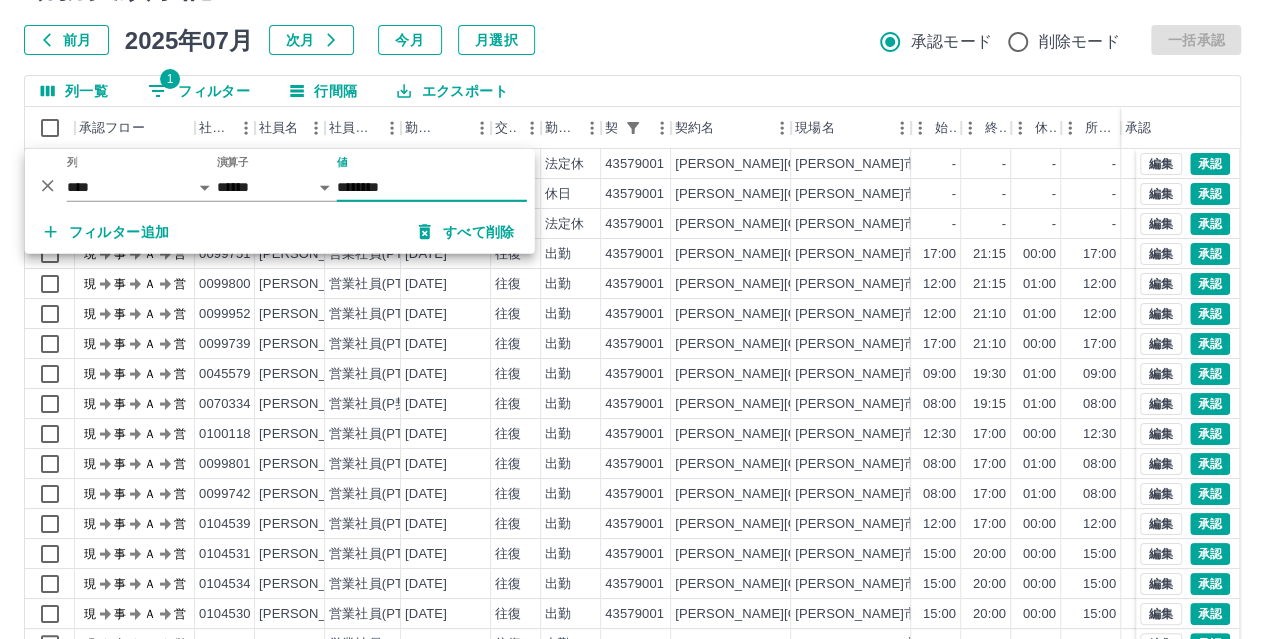 click on "前月 [DATE] 次月 今月 月選択 承認モード 削除モード 一括承認" at bounding box center [632, 40] 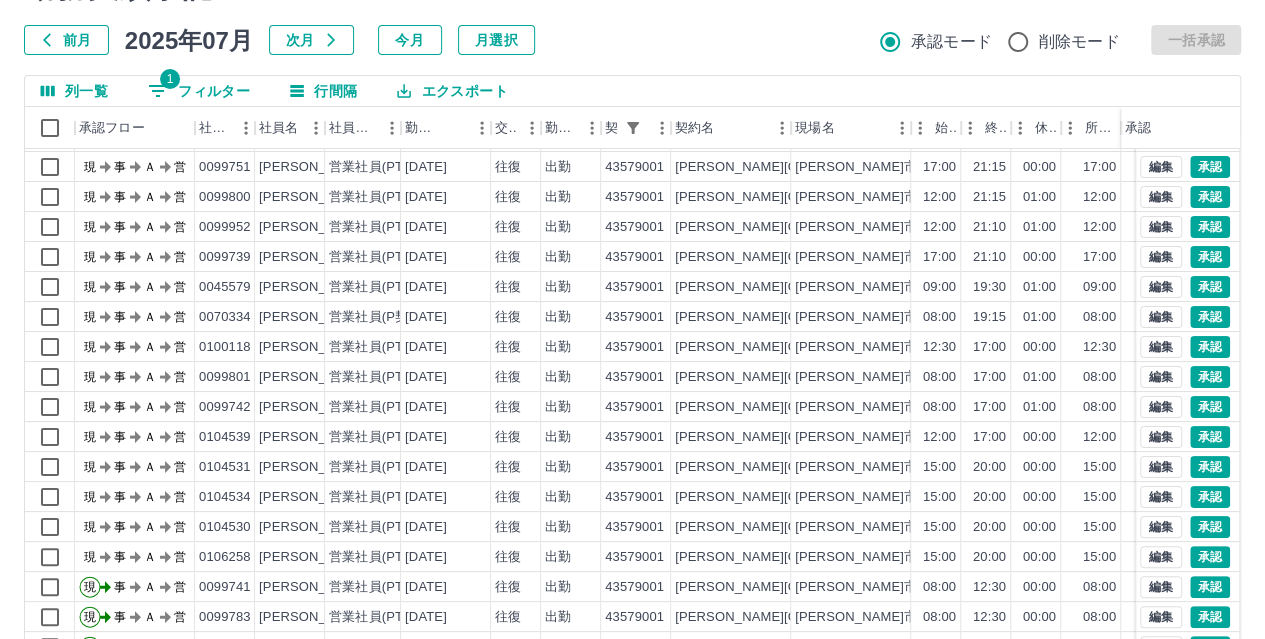 scroll, scrollTop: 101, scrollLeft: 0, axis: vertical 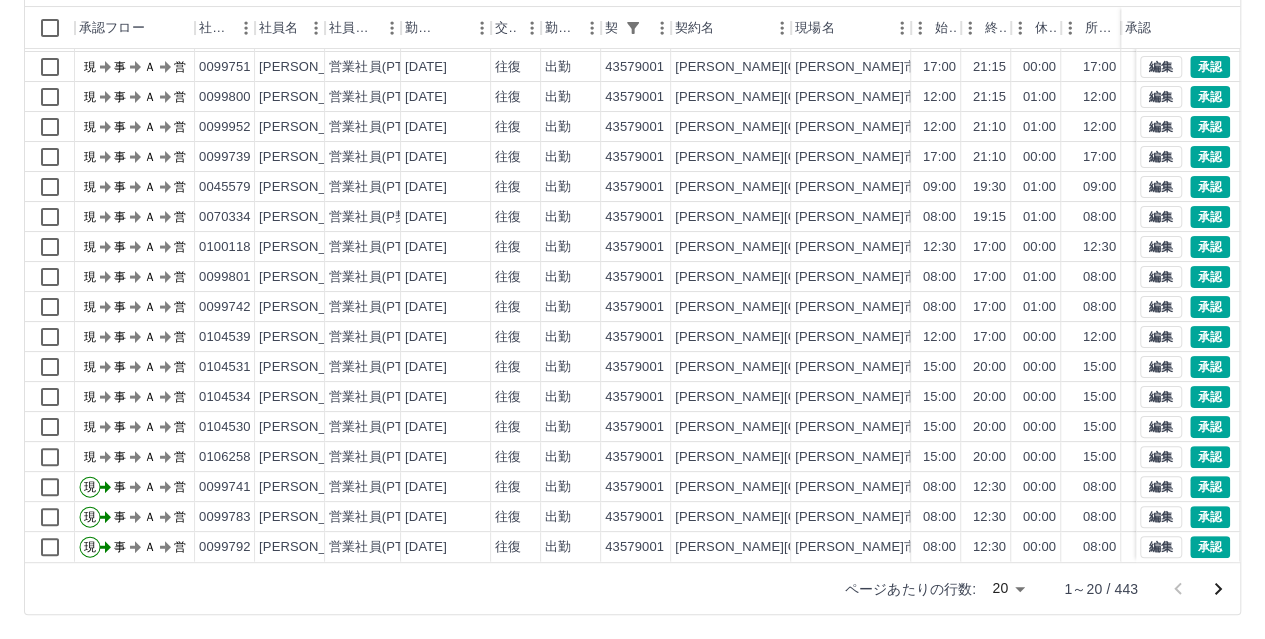 click on "SDH勤怠 [PERSON_NAME] 勤務実績承認 前月 [DATE] 次月 今月 月選択 承認モード 削除モード 一括承認 列一覧 1 フィルター 行間隔 エクスポート 承認フロー 社員番号 社員名 社員区分 勤務日 交通費 勤務区分 契約コード 契約名 現場名 始業 終業 休憩 所定開始 所定終業 所定休憩 拘束 勤務 遅刻等 承認 現 事 Ａ 営 0104531 [PERSON_NAME] 営業社員(PT契約) [DATE]  -  休日 43579001 [PERSON_NAME][GEOGRAPHIC_DATA] [PERSON_NAME][GEOGRAPHIC_DATA][GEOGRAPHIC_DATA] - - - - - - 00:00 00:00 00:00 現 事 Ａ 営 0037915 [PERSON_NAME] 営業社員(P契約) [DATE]  -  法定休 43579001 [PERSON_NAME][GEOGRAPHIC_DATA] [PERSON_NAME][GEOGRAPHIC_DATA]コスモスパレット - - - - - - 00:00 00:00 00:00 現 事 Ａ 営 0099751 [PERSON_NAME] 営業社員(PT契約) [DATE] 往復 出勤 43579001 [PERSON_NAME][GEOGRAPHIC_DATA] [PERSON_NAME][GEOGRAPHIC_DATA]コスモスパレット 17:00 21:15 00:00 17:00 21:15 00:00 04:15 04:15 00:00 現 事 Ａ 営 0099800 [PERSON_NAME] 営業社員(PT契約) [DATE] 往復 現" at bounding box center (632, 216) 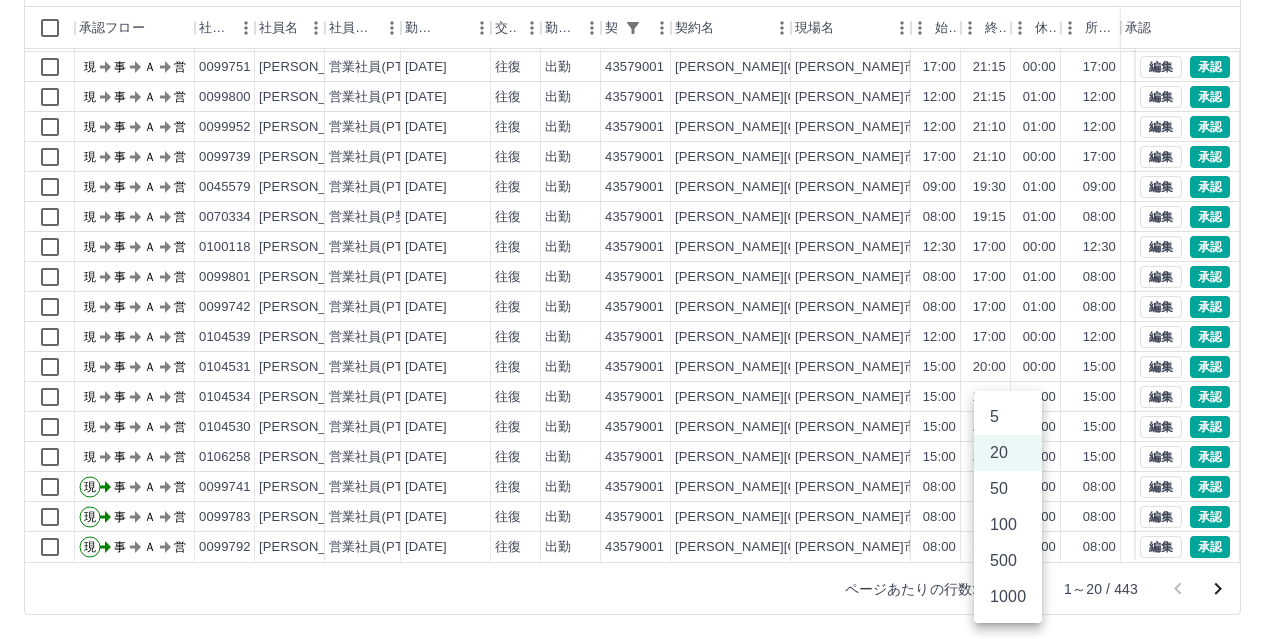 click on "50" at bounding box center (1008, 489) 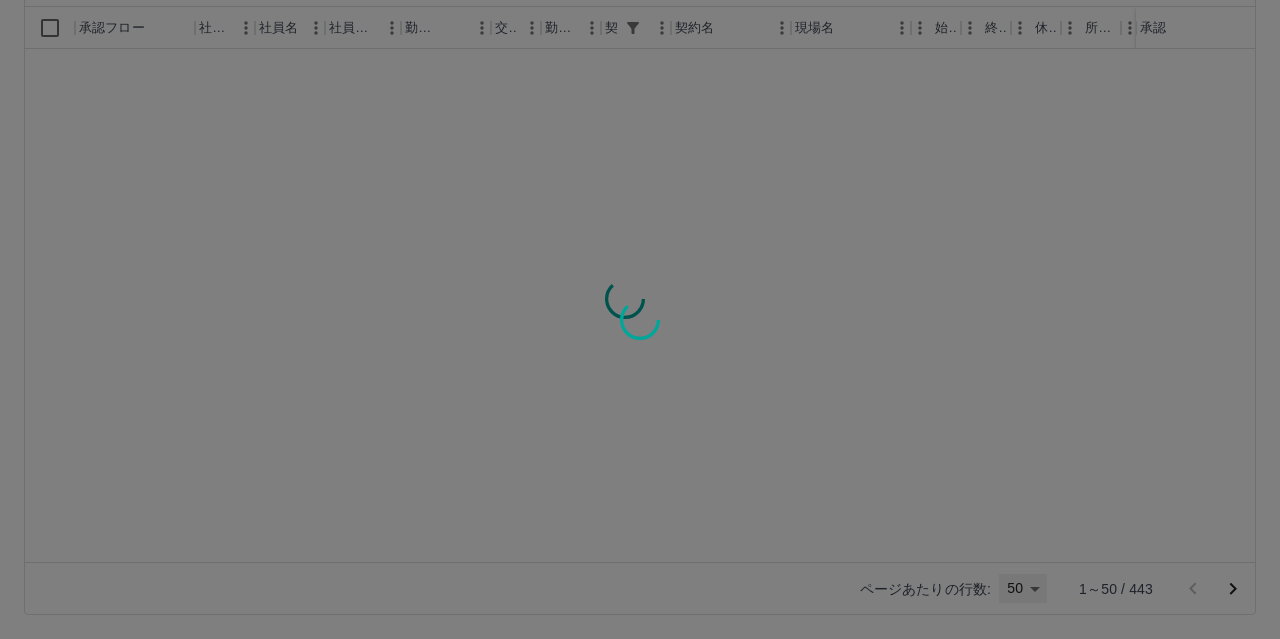 type on "**" 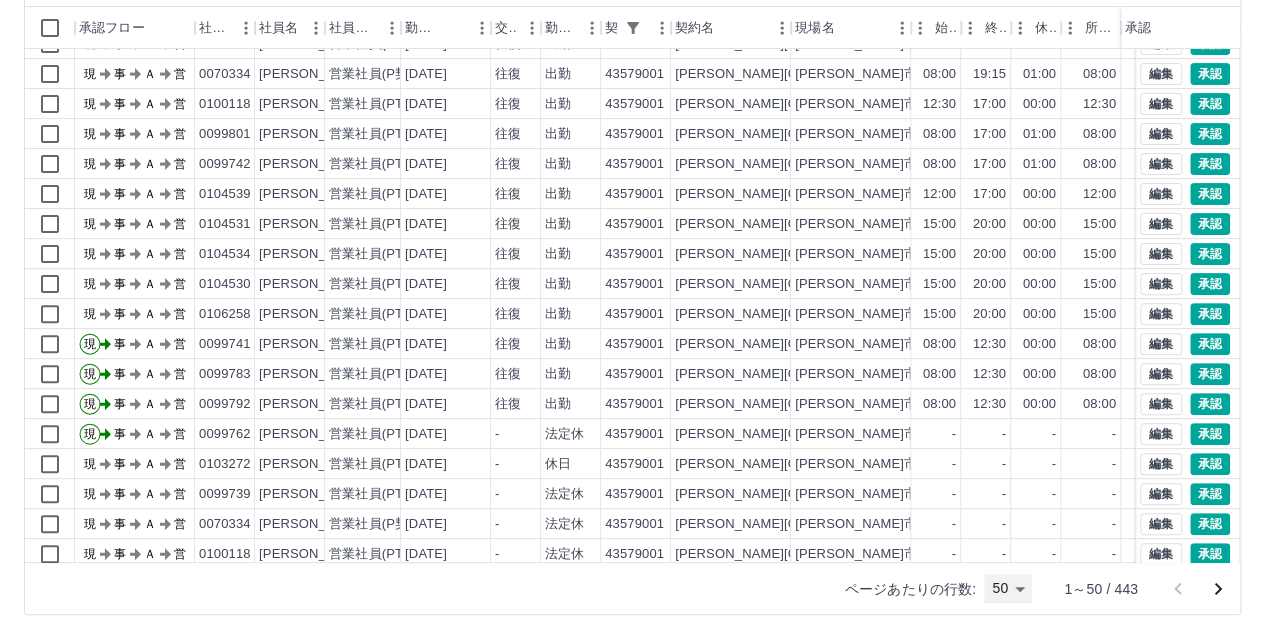 scroll, scrollTop: 400, scrollLeft: 0, axis: vertical 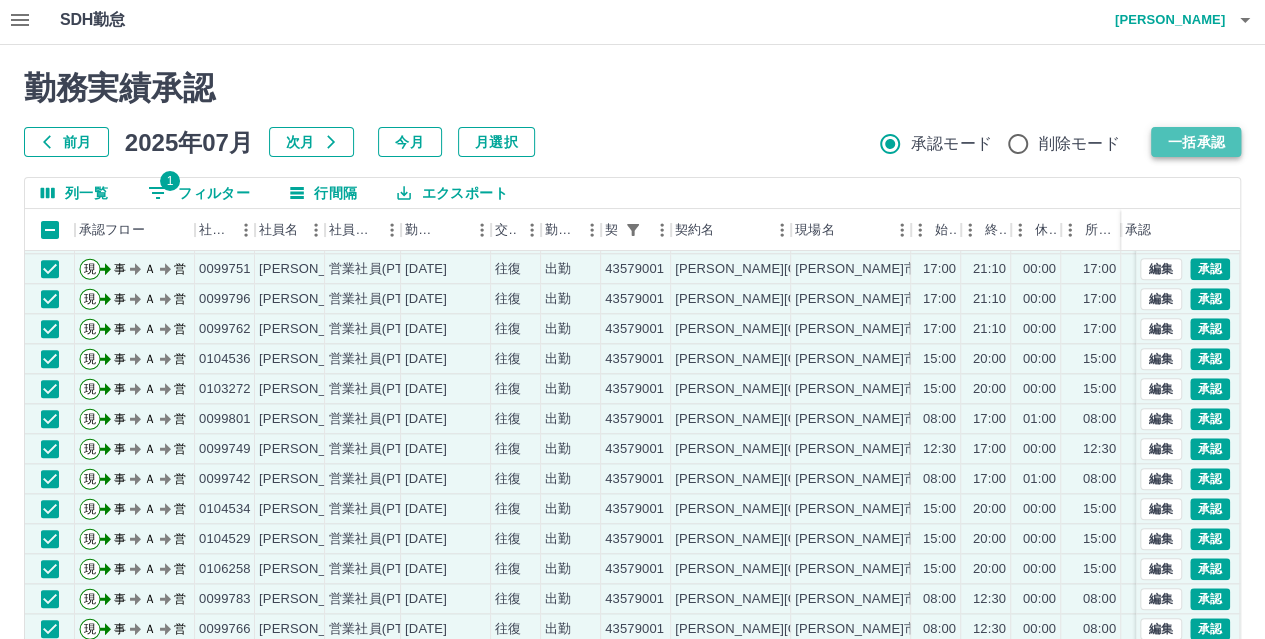 click on "一括承認" at bounding box center [1196, 142] 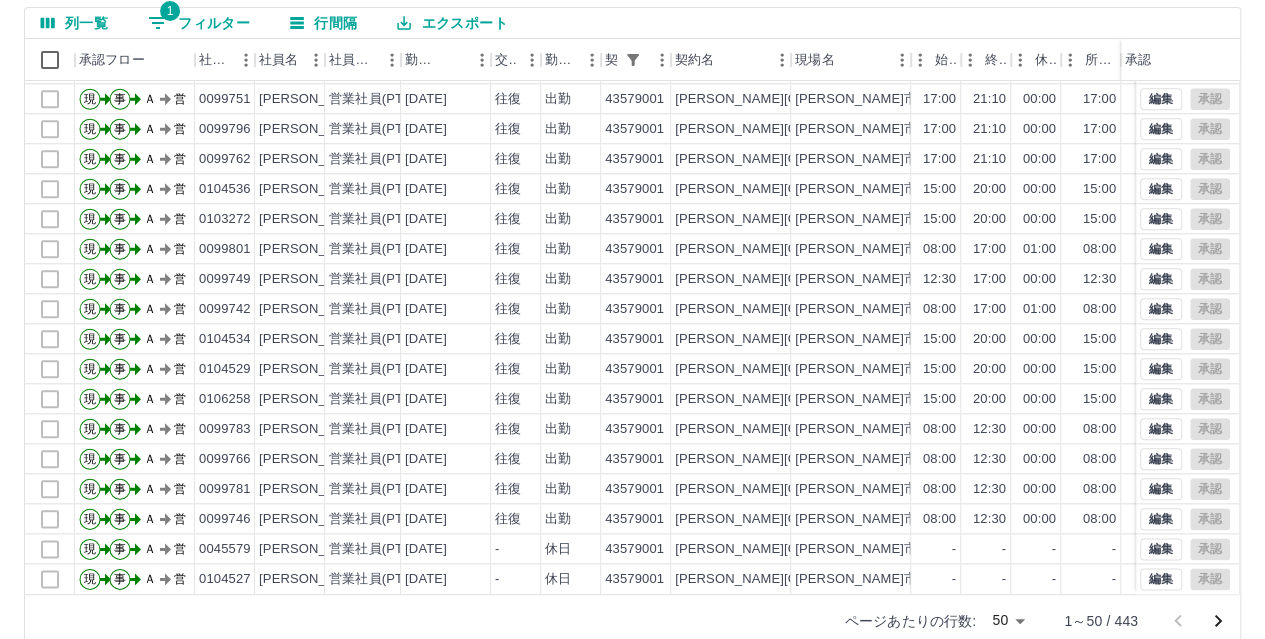 scroll, scrollTop: 206, scrollLeft: 0, axis: vertical 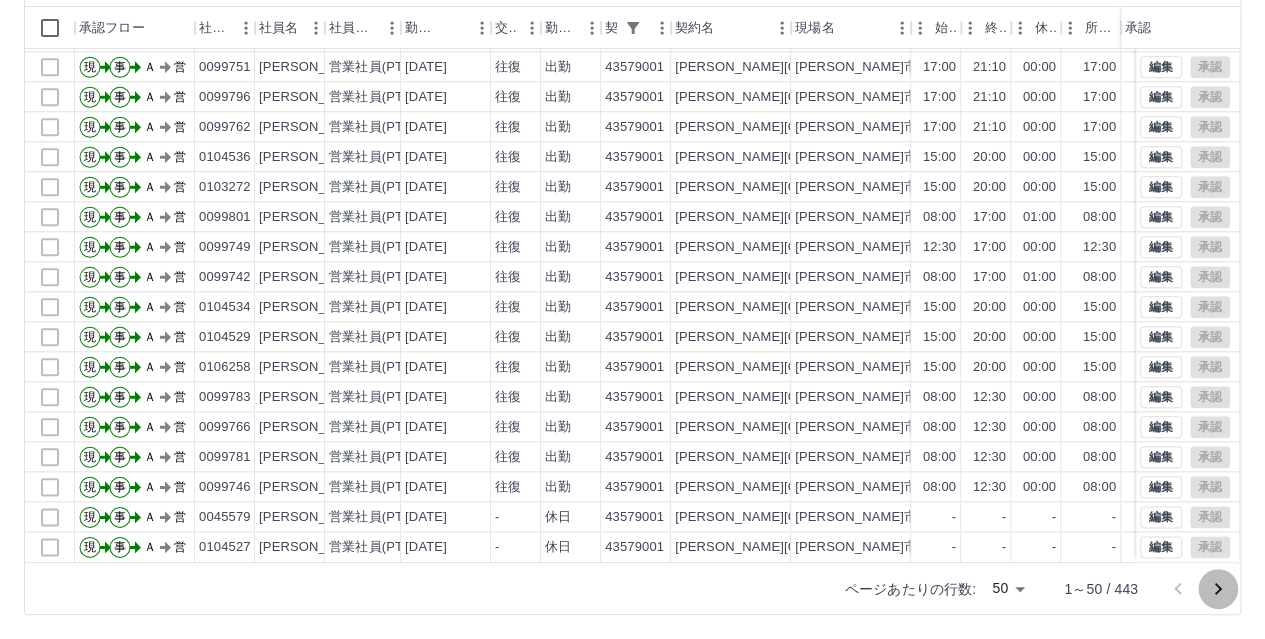 click 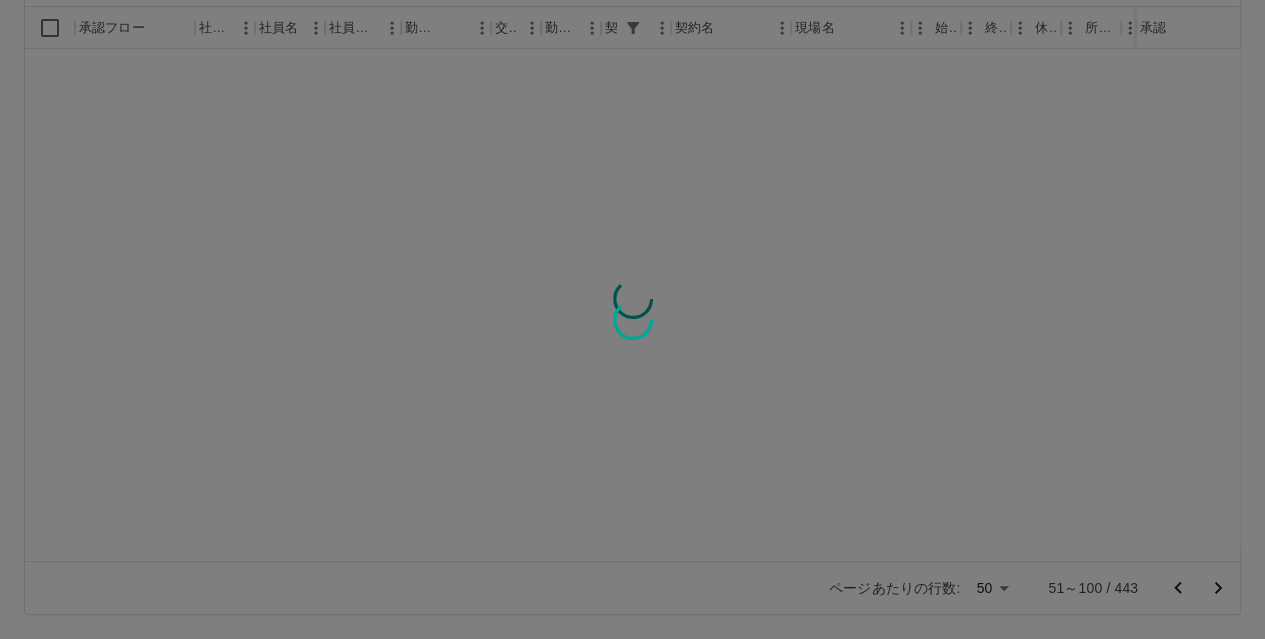 scroll, scrollTop: 0, scrollLeft: 0, axis: both 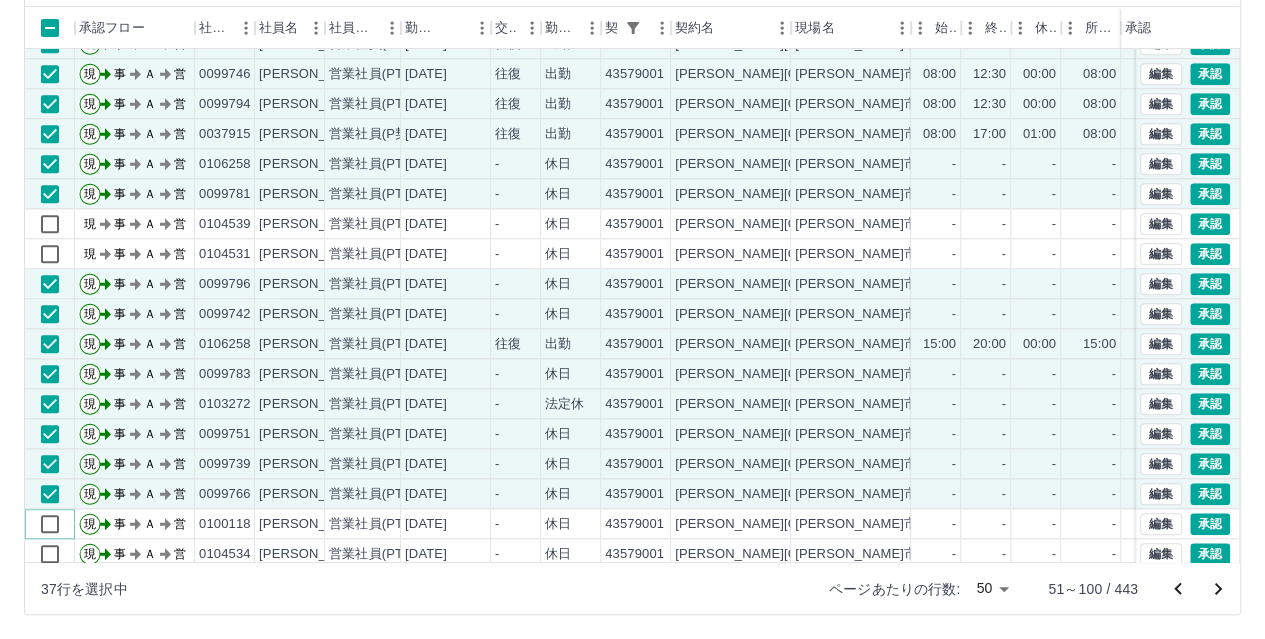 click on "現 事 Ａ 営 0100118 [PERSON_NAME] 営業社員(PT契約) [DATE]  -  休日 43579001 [PERSON_NAME][GEOGRAPHIC_DATA] [PERSON_NAME][GEOGRAPHIC_DATA][GEOGRAPHIC_DATA] - - - - - - 00:00 00:00 00:00" at bounding box center (708, 524) 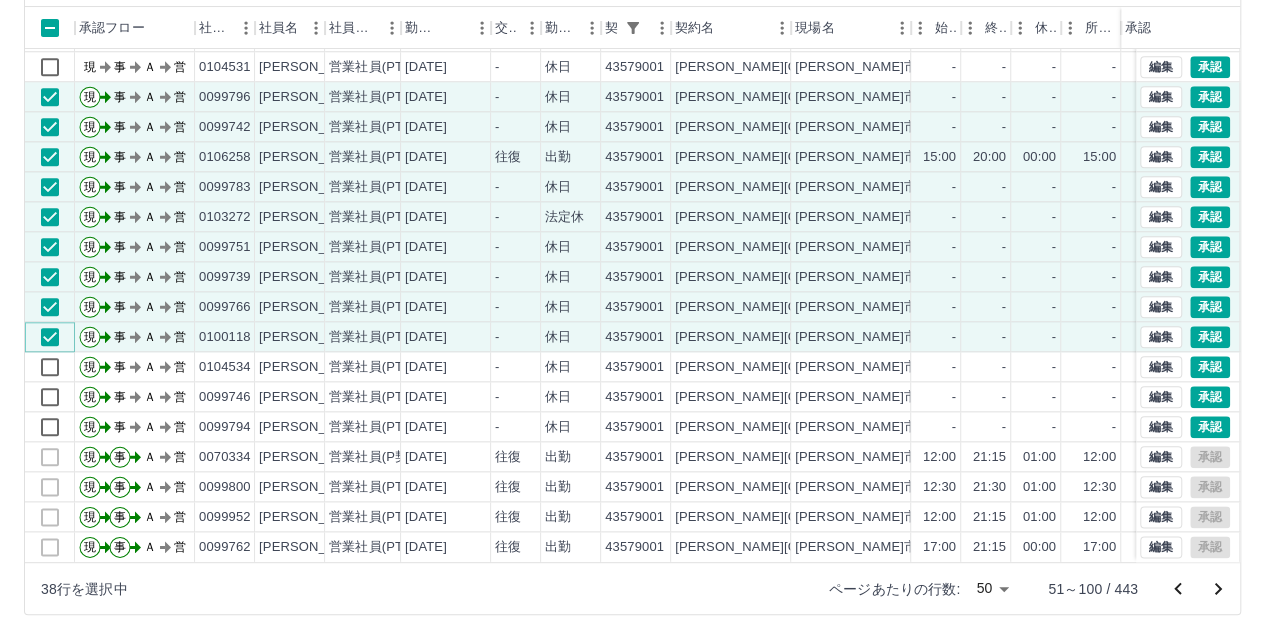 scroll, scrollTop: 1001, scrollLeft: 0, axis: vertical 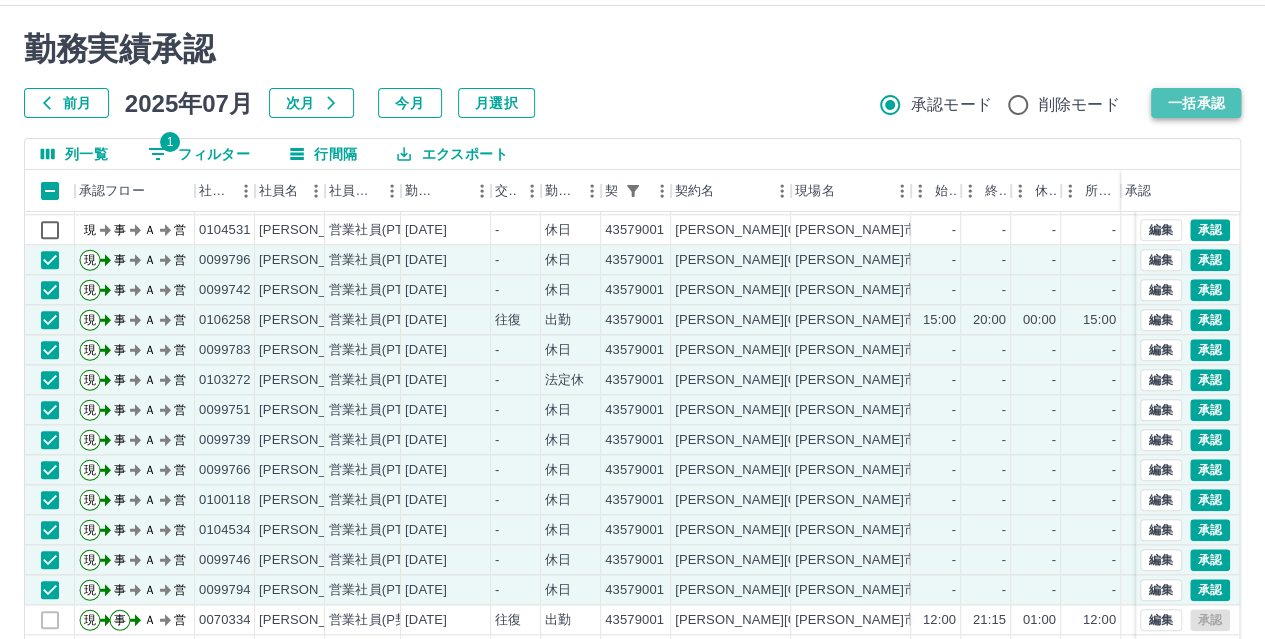 click on "一括承認" at bounding box center [1196, 103] 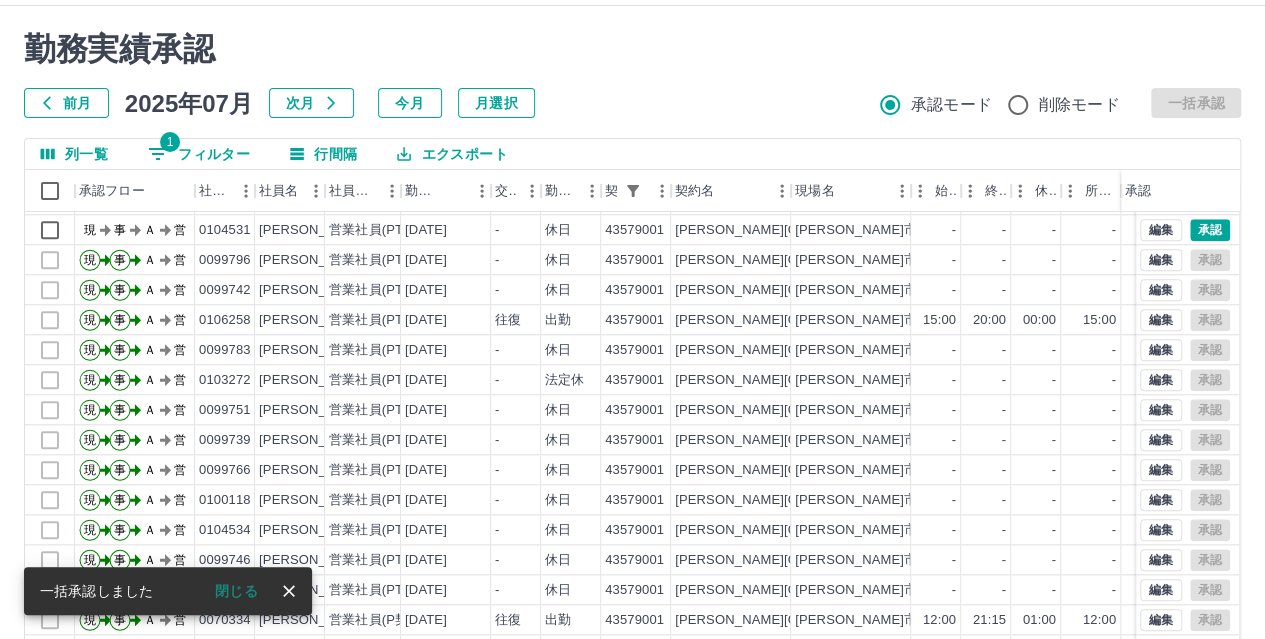 click 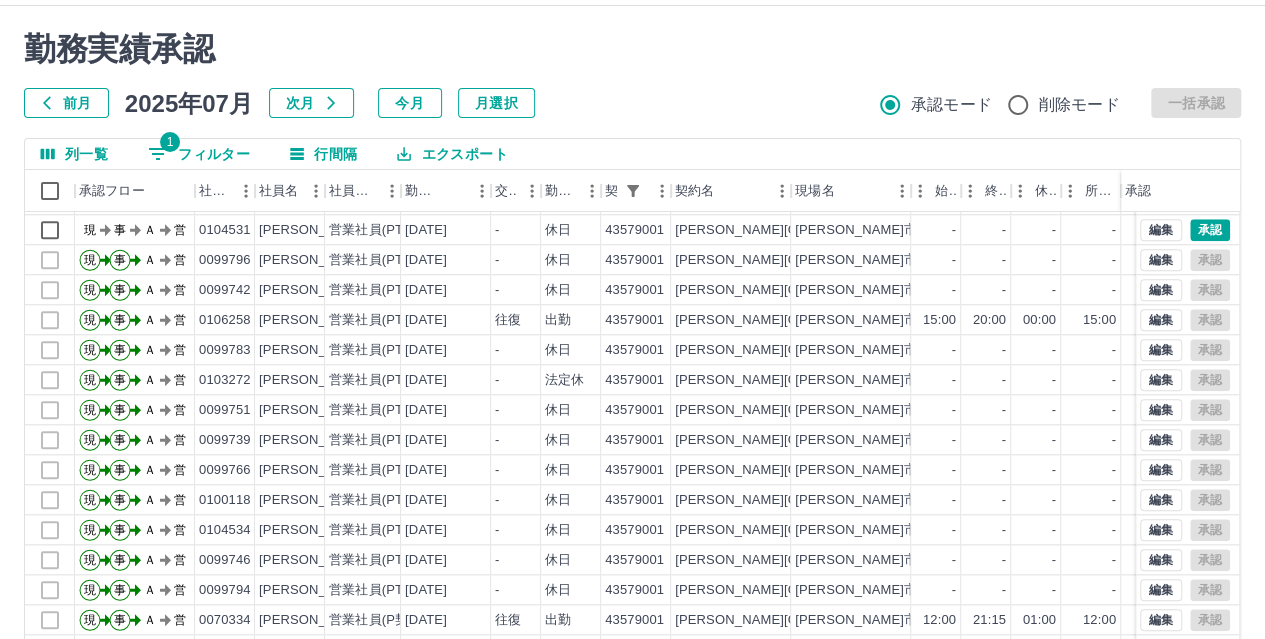 scroll, scrollTop: 1001, scrollLeft: 0, axis: vertical 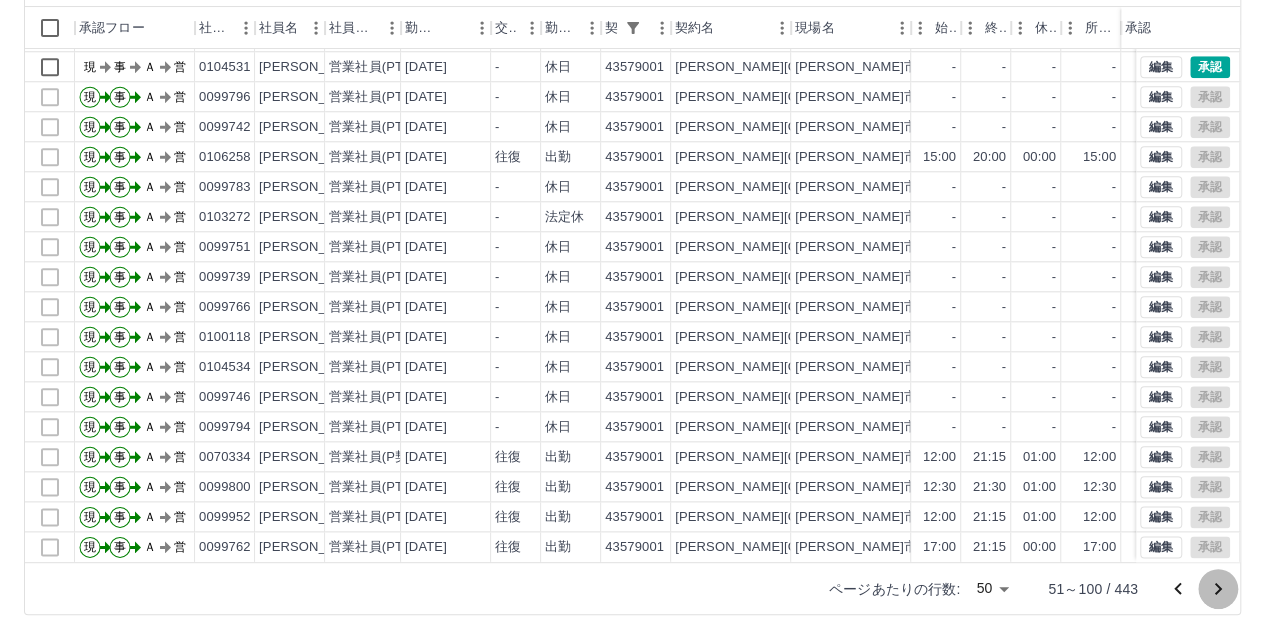 click 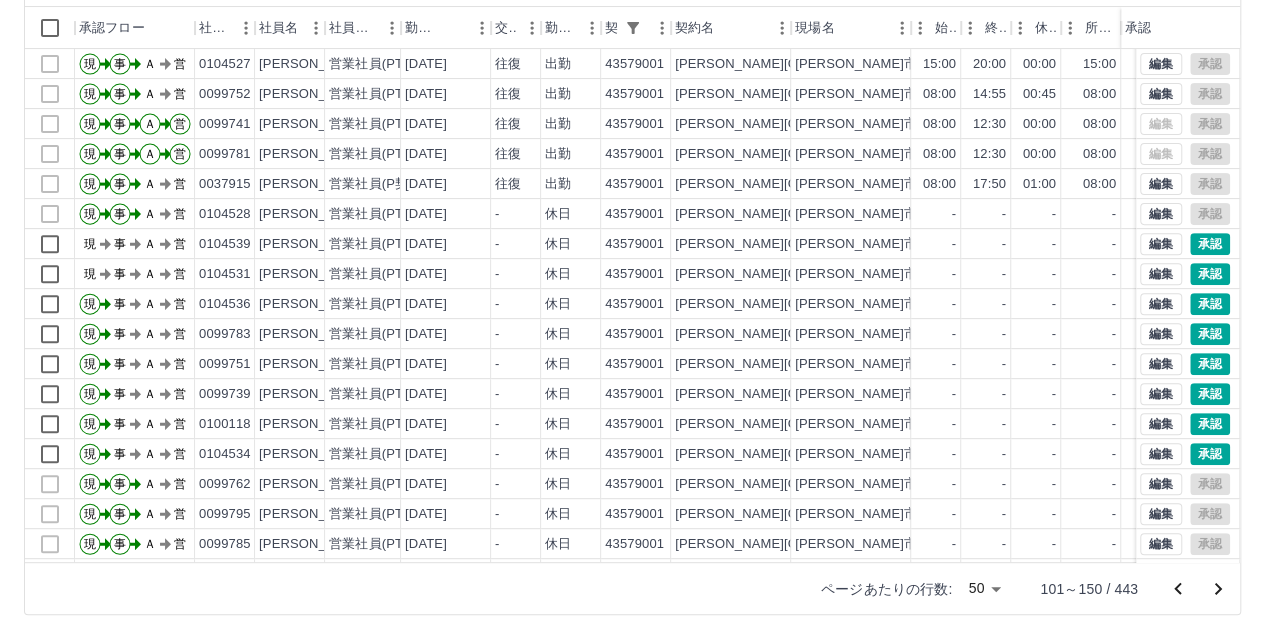 scroll, scrollTop: 400, scrollLeft: 0, axis: vertical 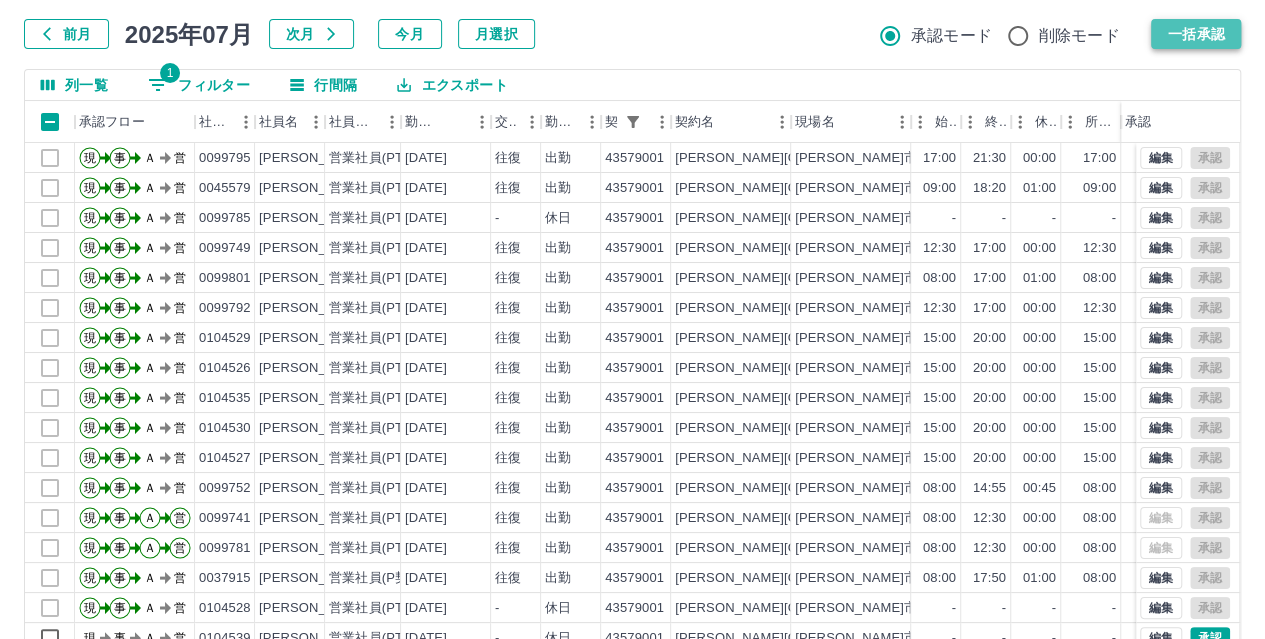 click on "一括承認" at bounding box center (1196, 34) 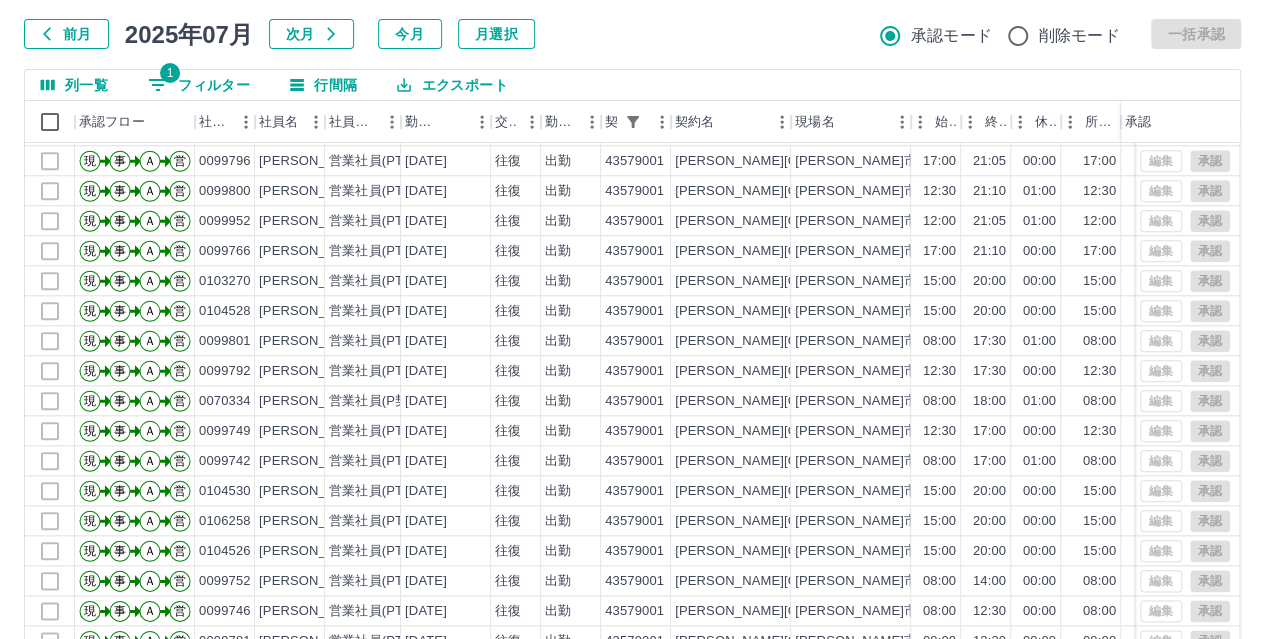 scroll, scrollTop: 1001, scrollLeft: 0, axis: vertical 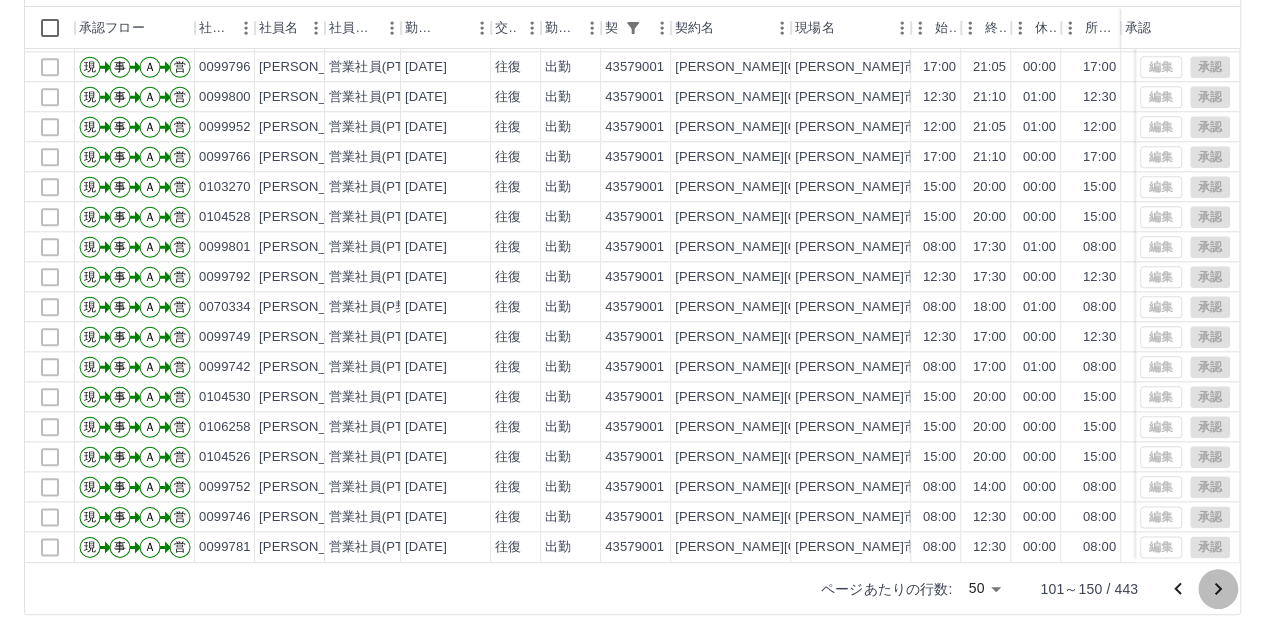 click 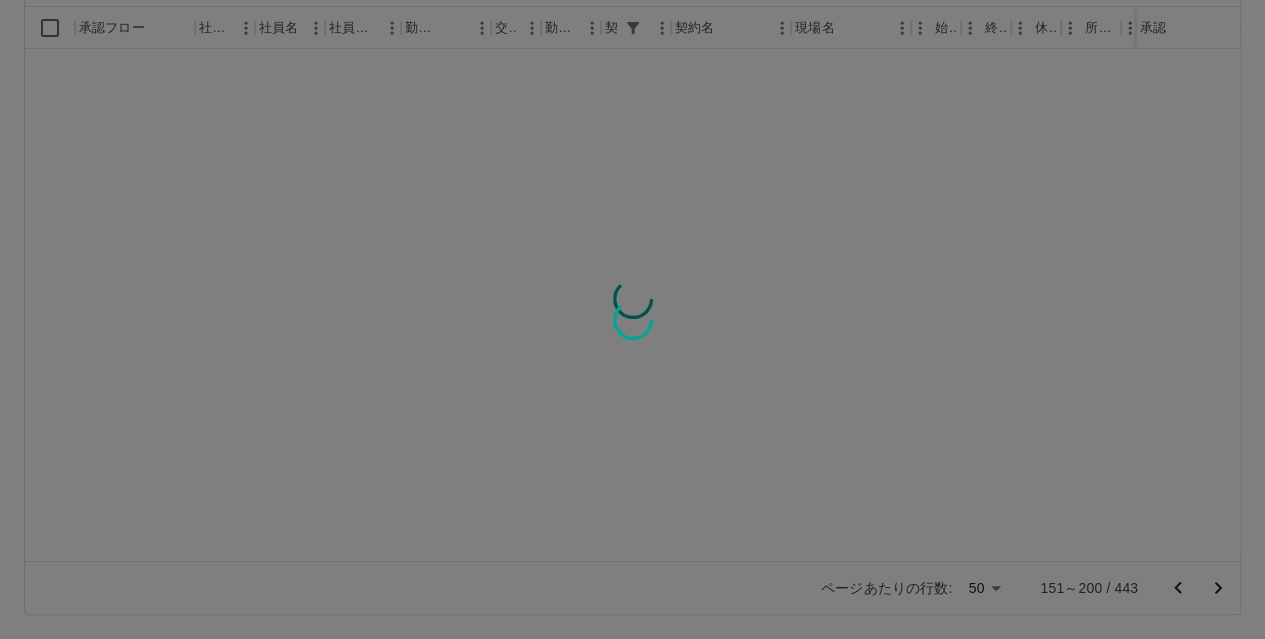 scroll, scrollTop: 0, scrollLeft: 0, axis: both 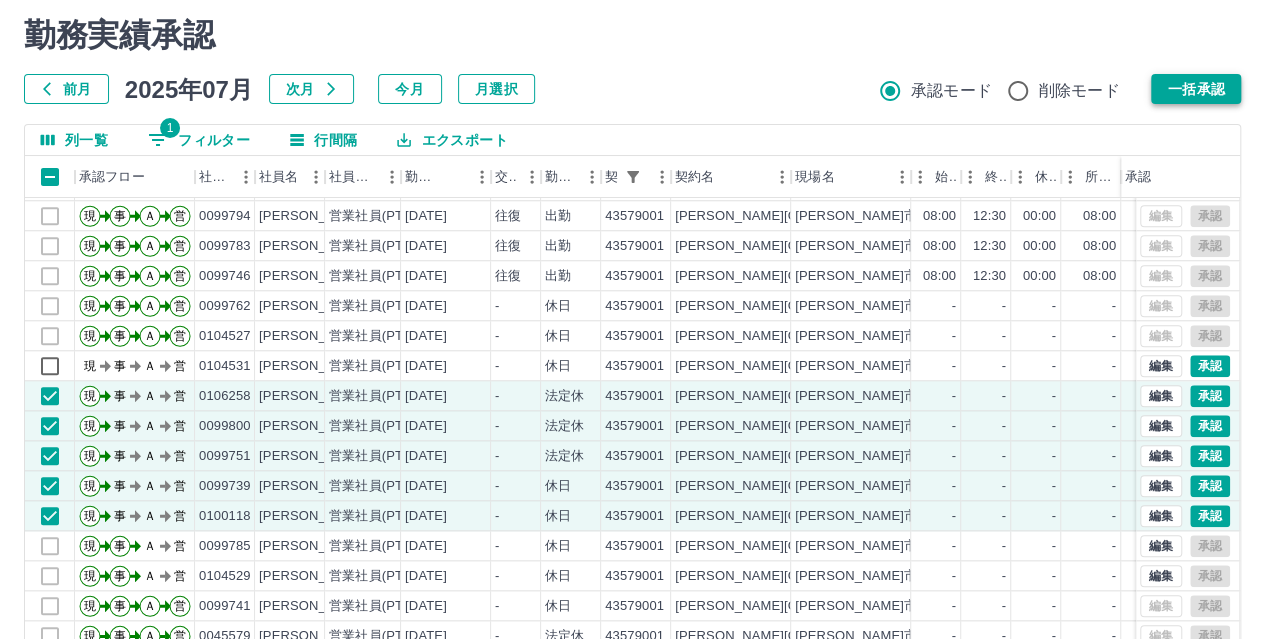 click on "一括承認" at bounding box center [1196, 89] 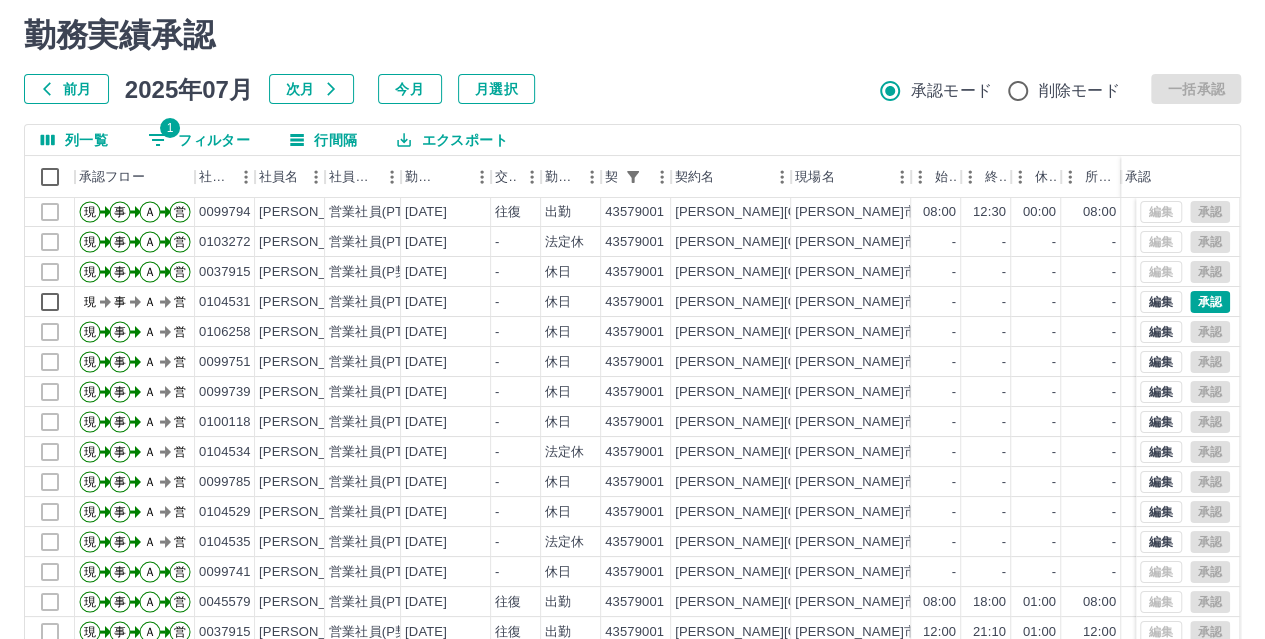 scroll, scrollTop: 0, scrollLeft: 0, axis: both 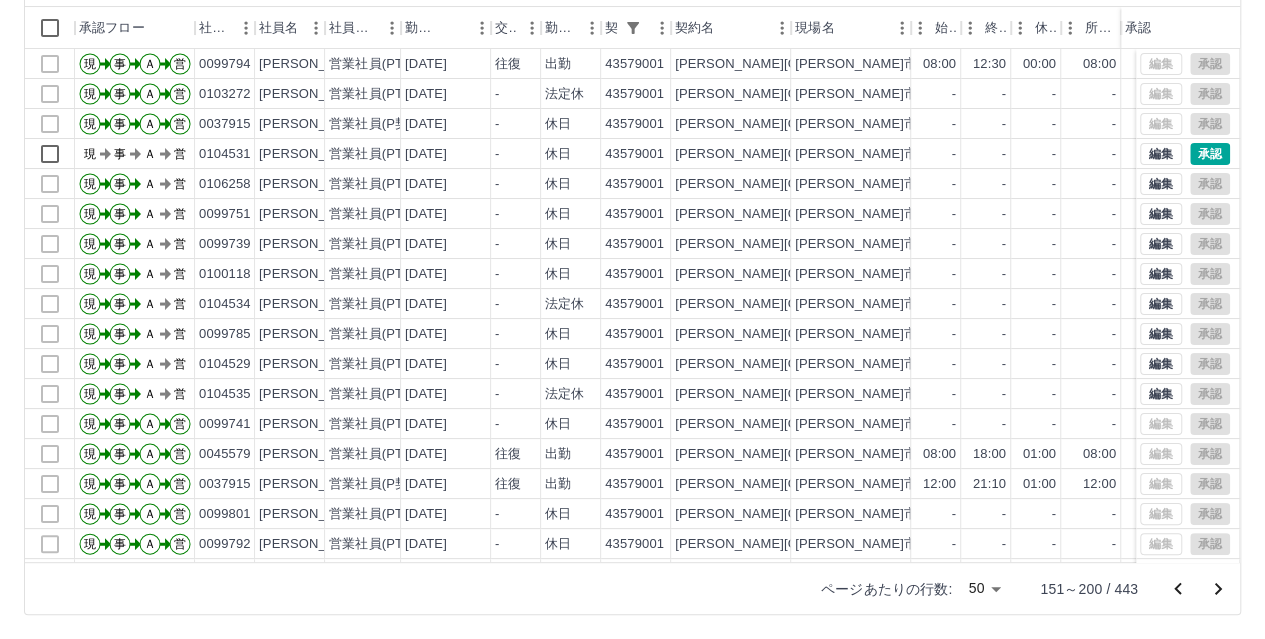 click 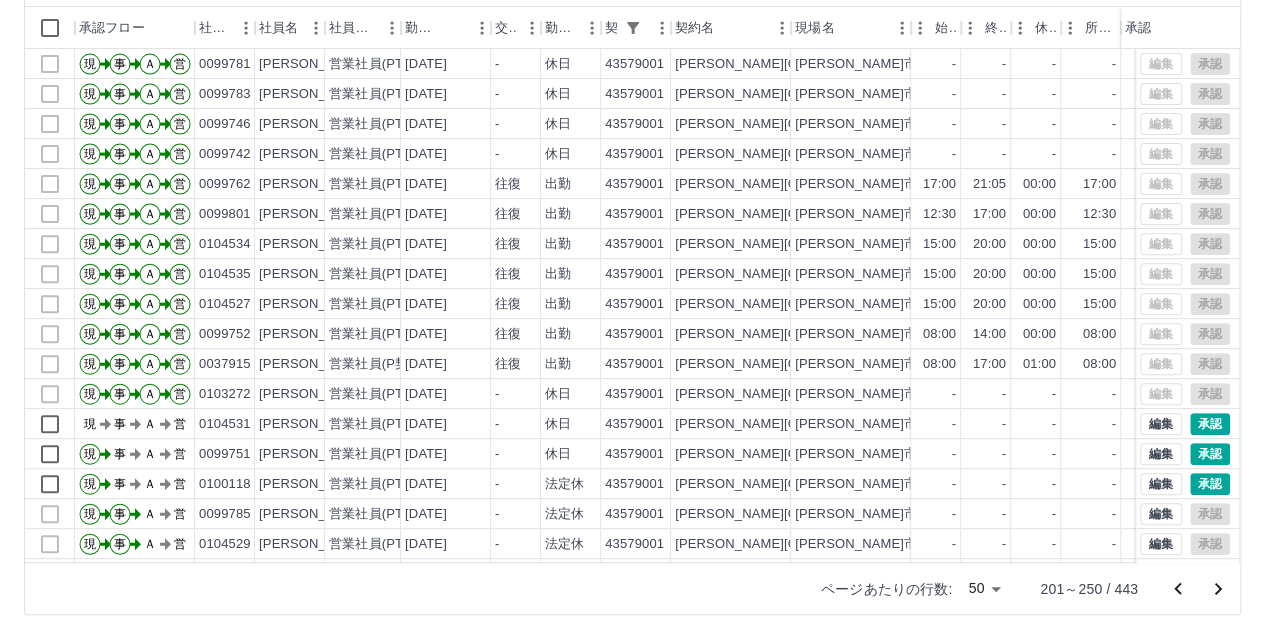 scroll, scrollTop: 400, scrollLeft: 0, axis: vertical 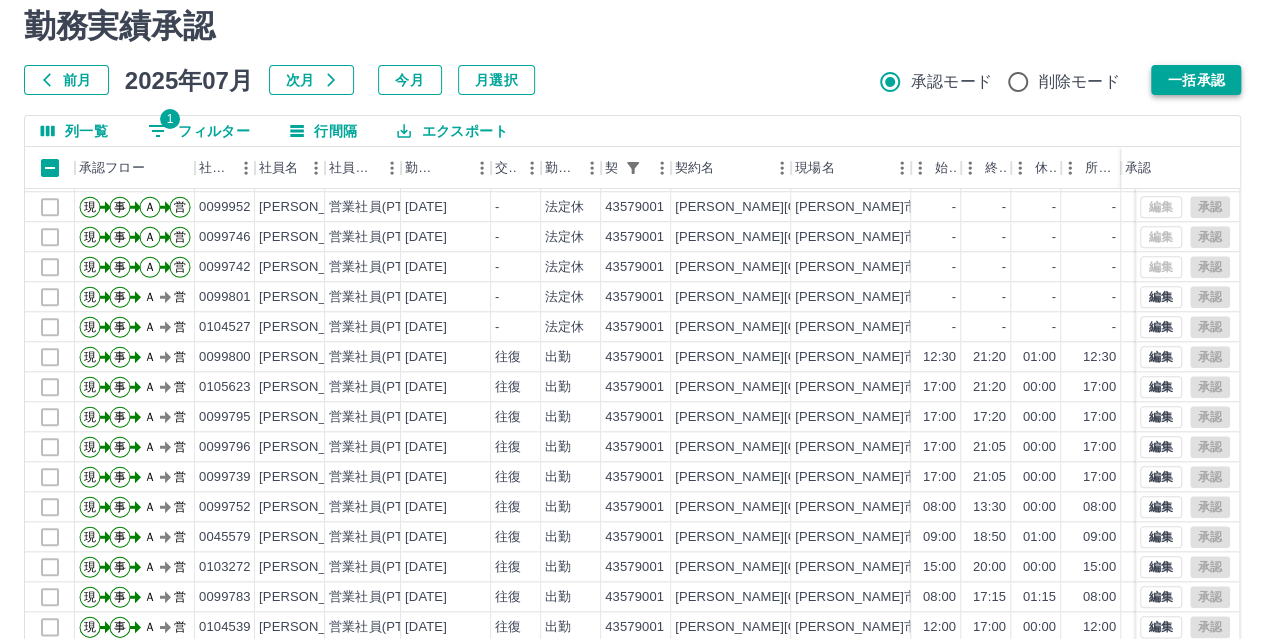 click on "一括承認" at bounding box center [1196, 80] 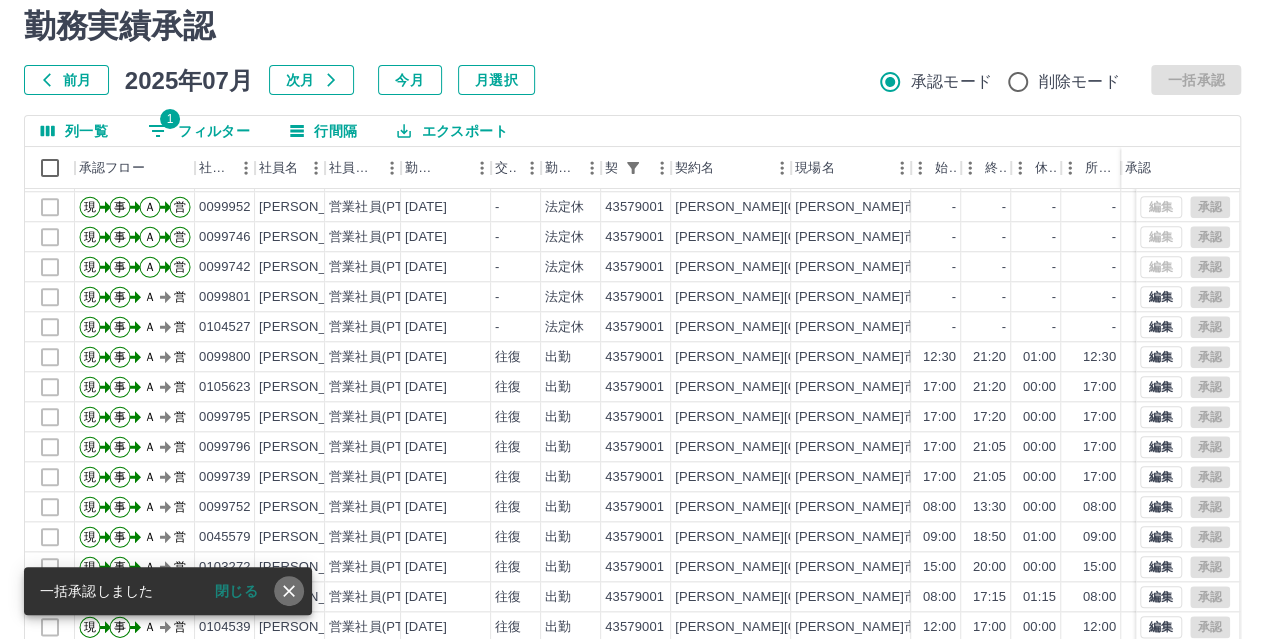 click 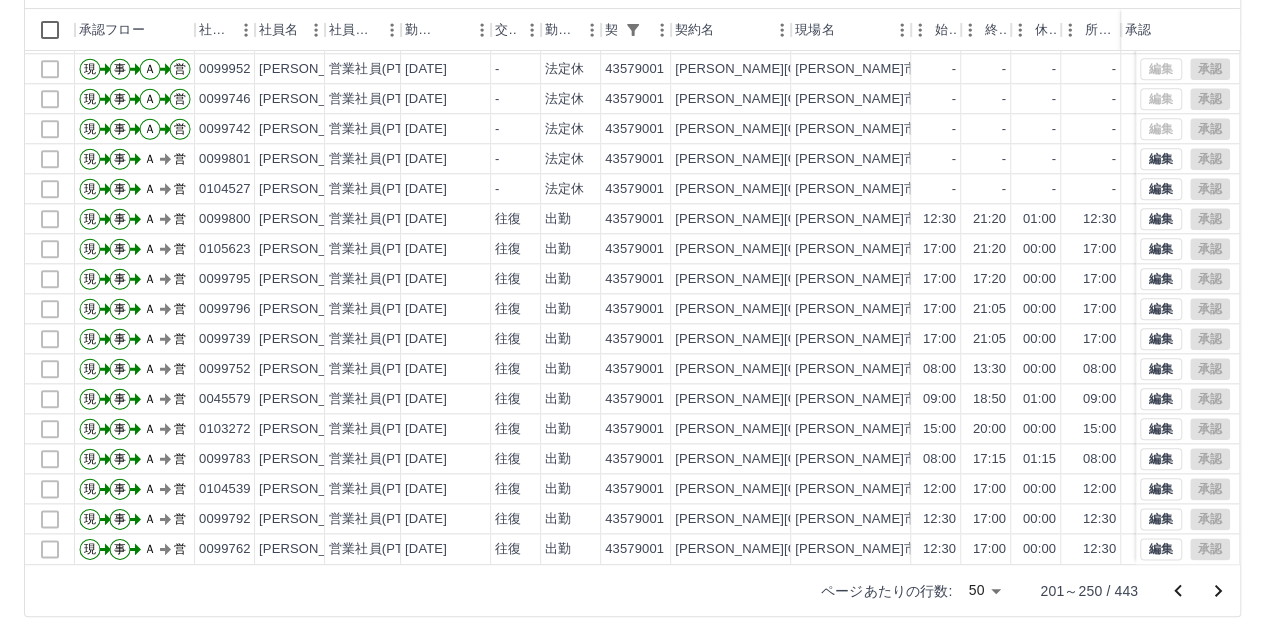 scroll, scrollTop: 206, scrollLeft: 0, axis: vertical 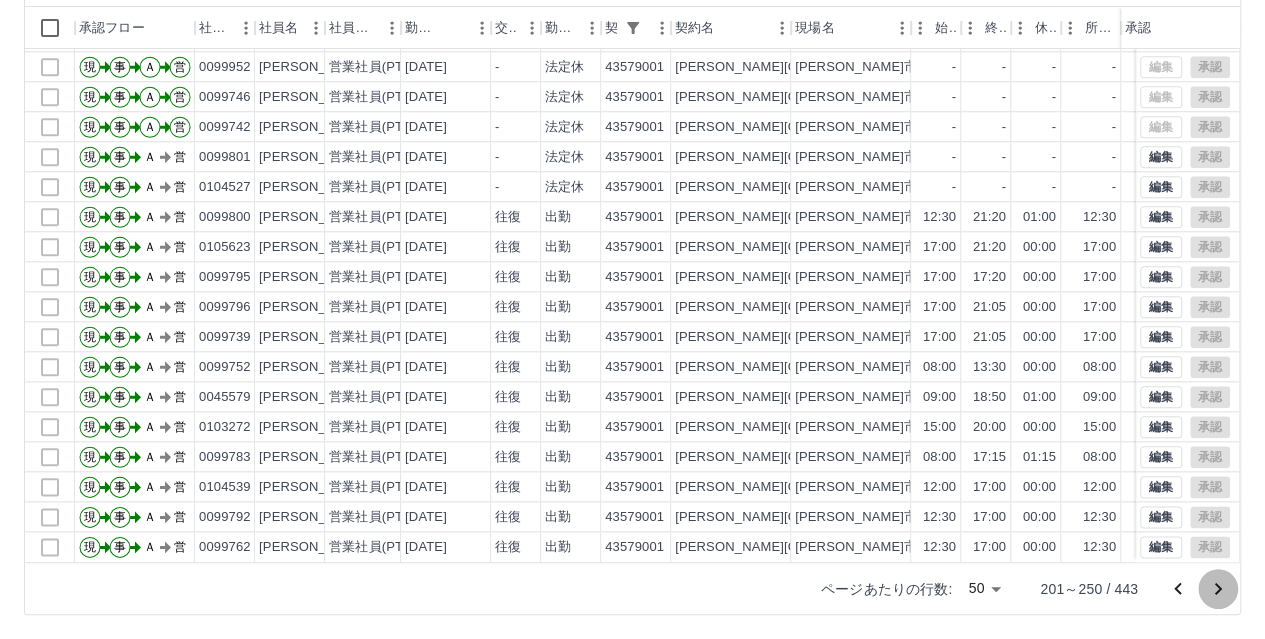 click 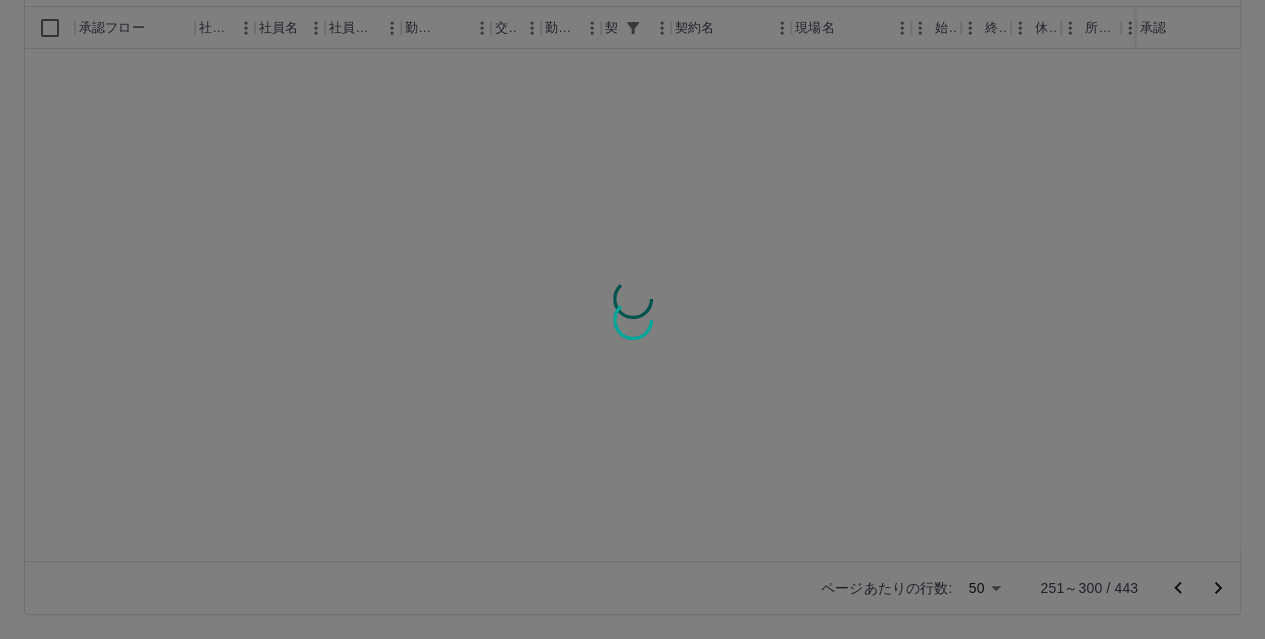 scroll, scrollTop: 0, scrollLeft: 0, axis: both 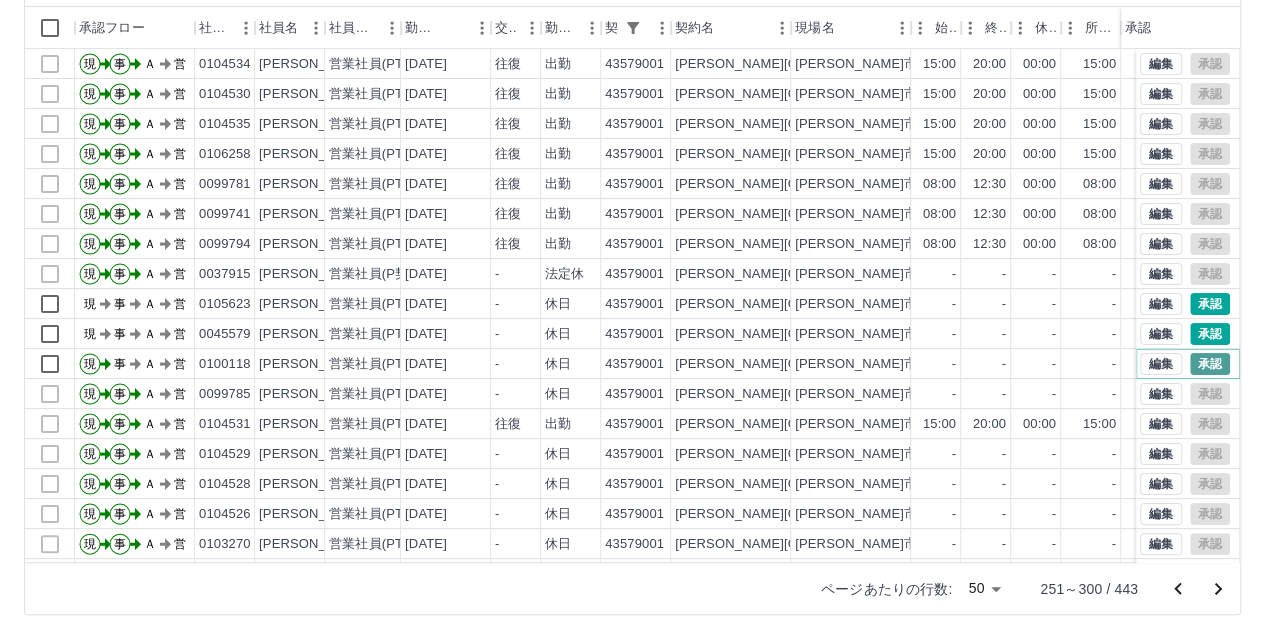 click on "承認" at bounding box center (1210, 364) 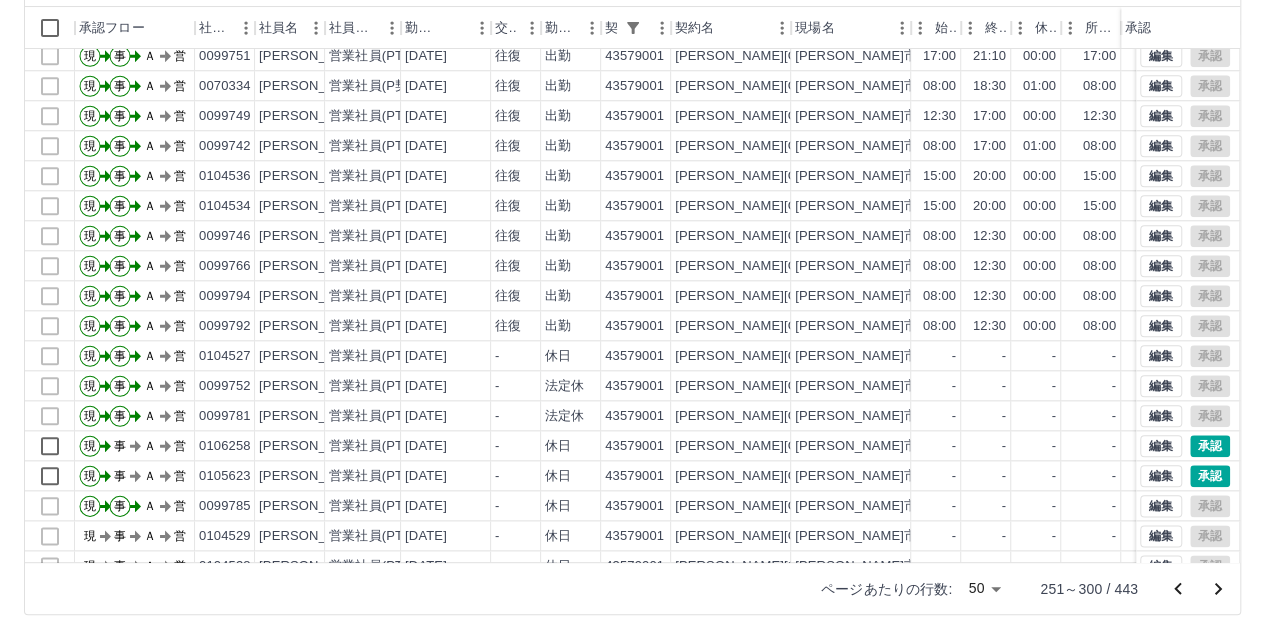 scroll, scrollTop: 1000, scrollLeft: 0, axis: vertical 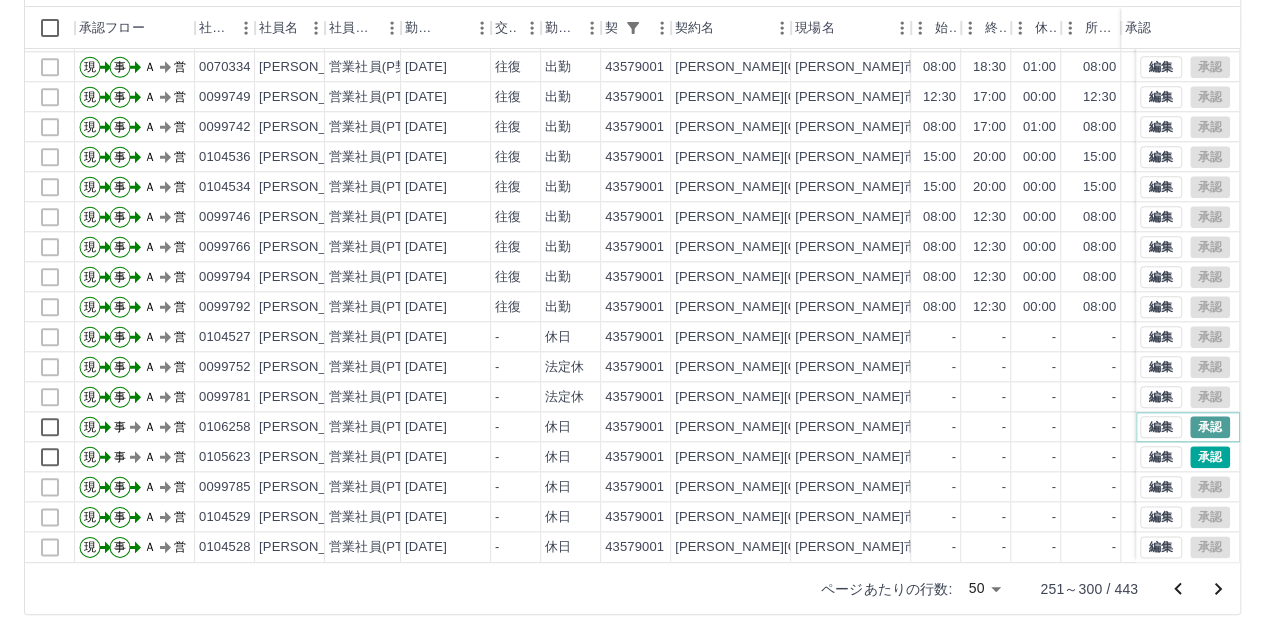 click on "承認" at bounding box center (1210, 427) 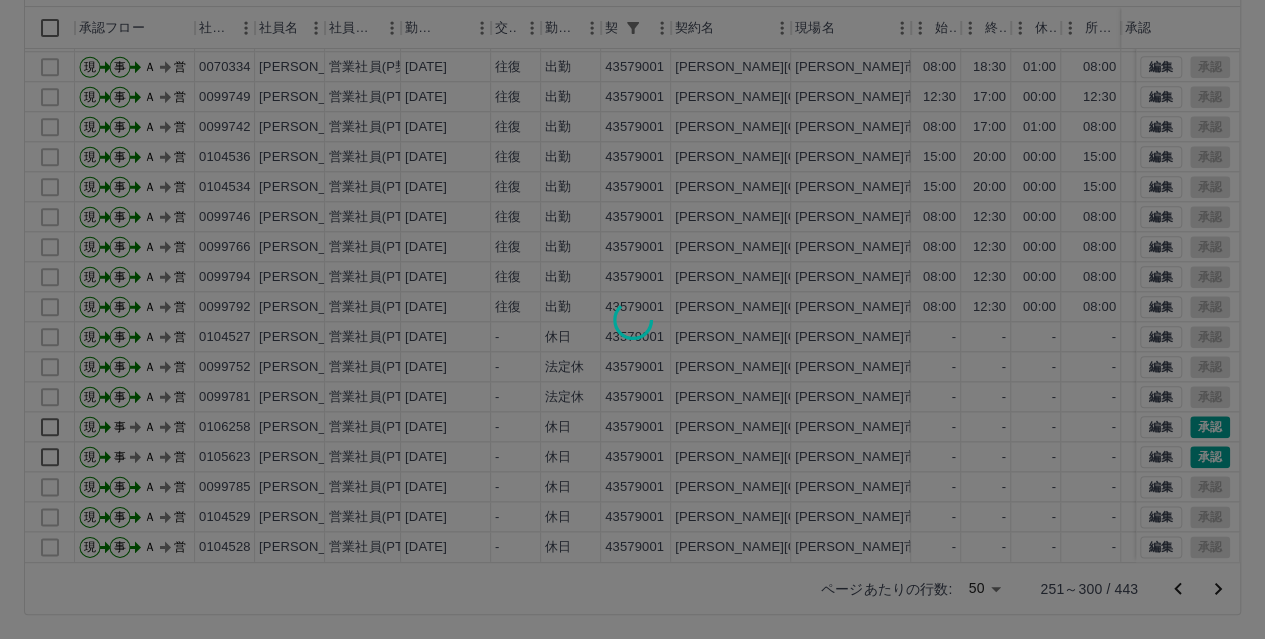 click at bounding box center (632, 319) 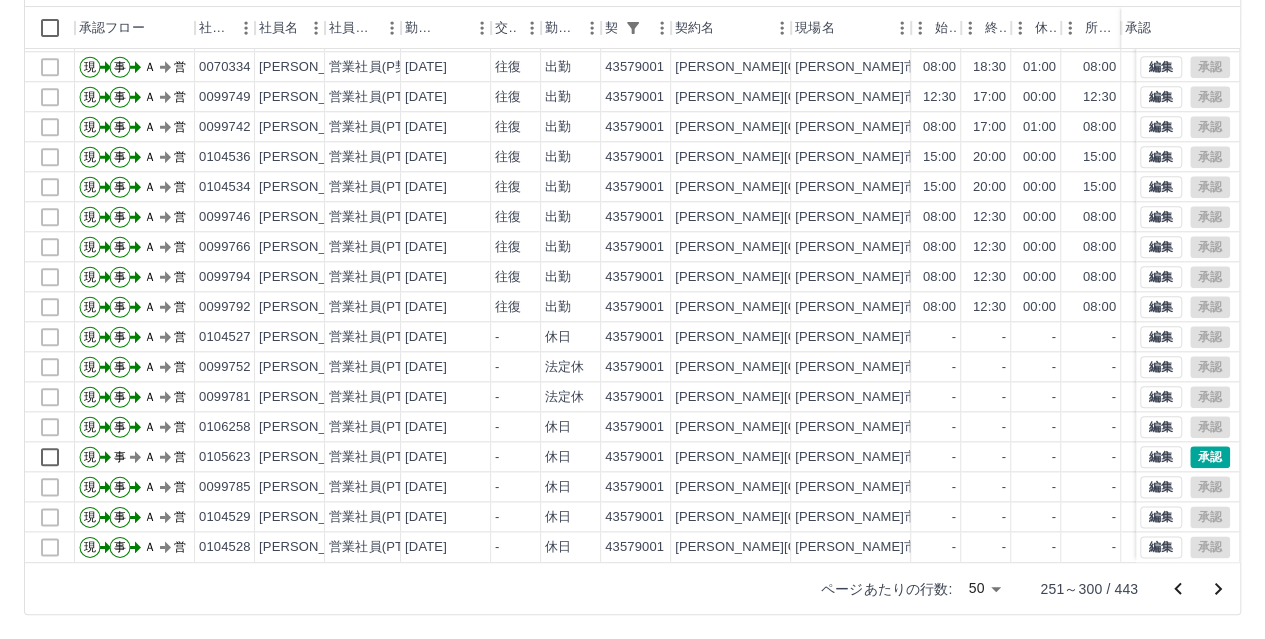 scroll, scrollTop: 1001, scrollLeft: 0, axis: vertical 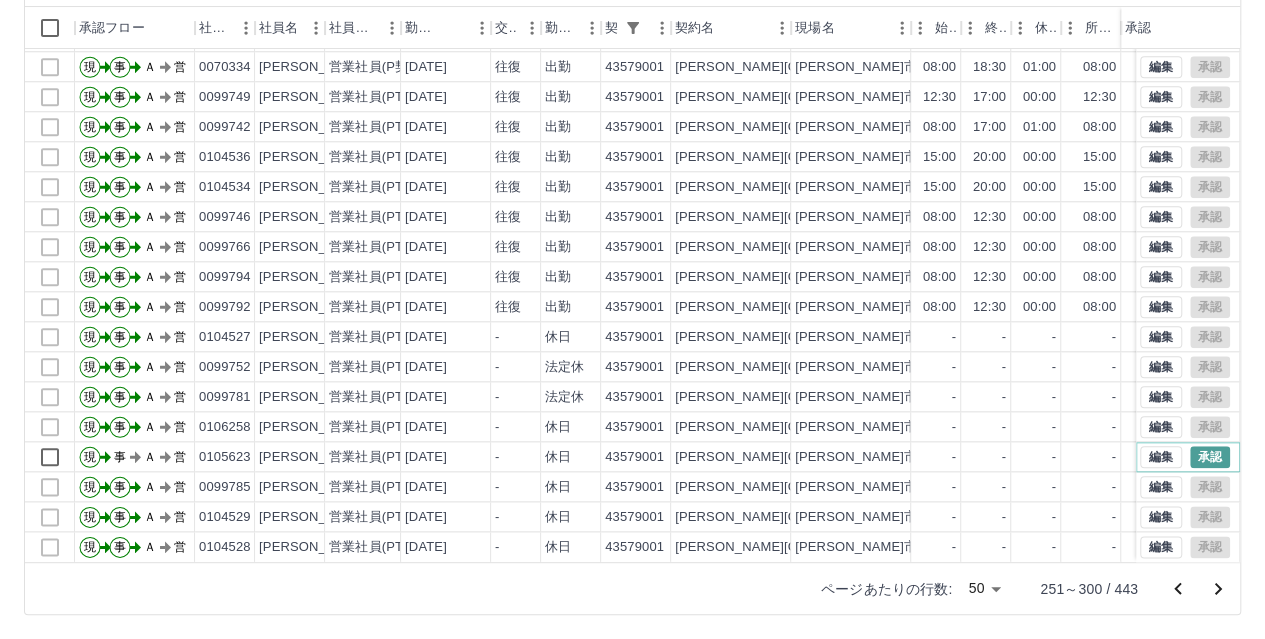 click on "承認" at bounding box center [1210, 457] 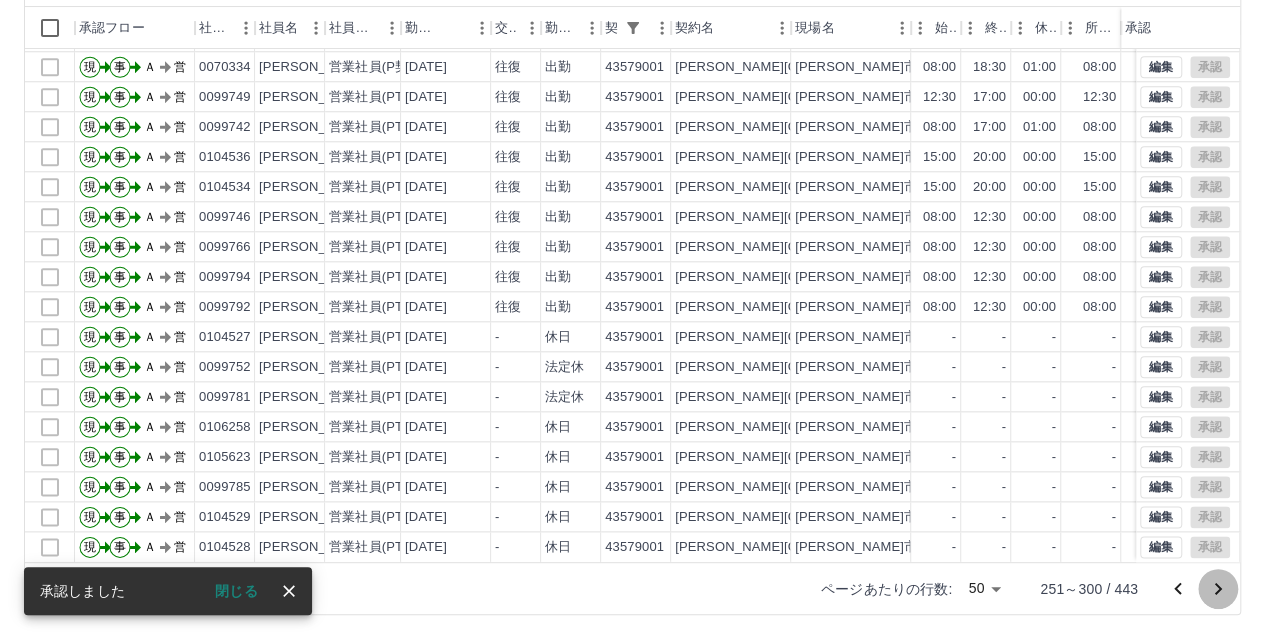 click 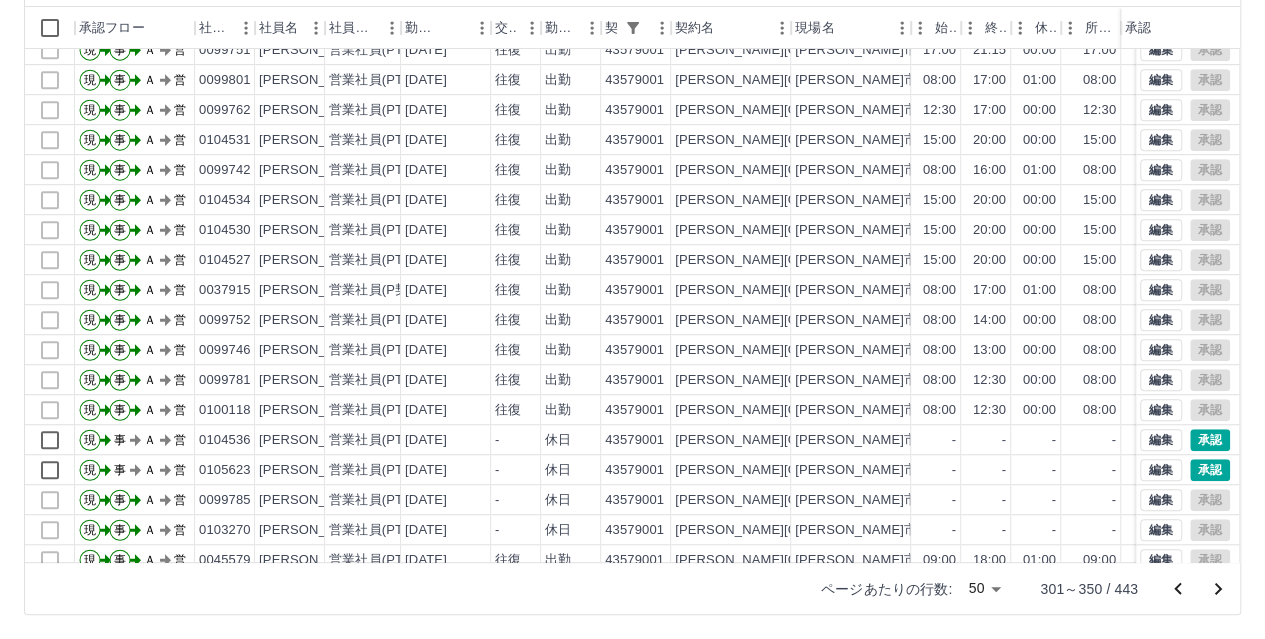 scroll, scrollTop: 600, scrollLeft: 0, axis: vertical 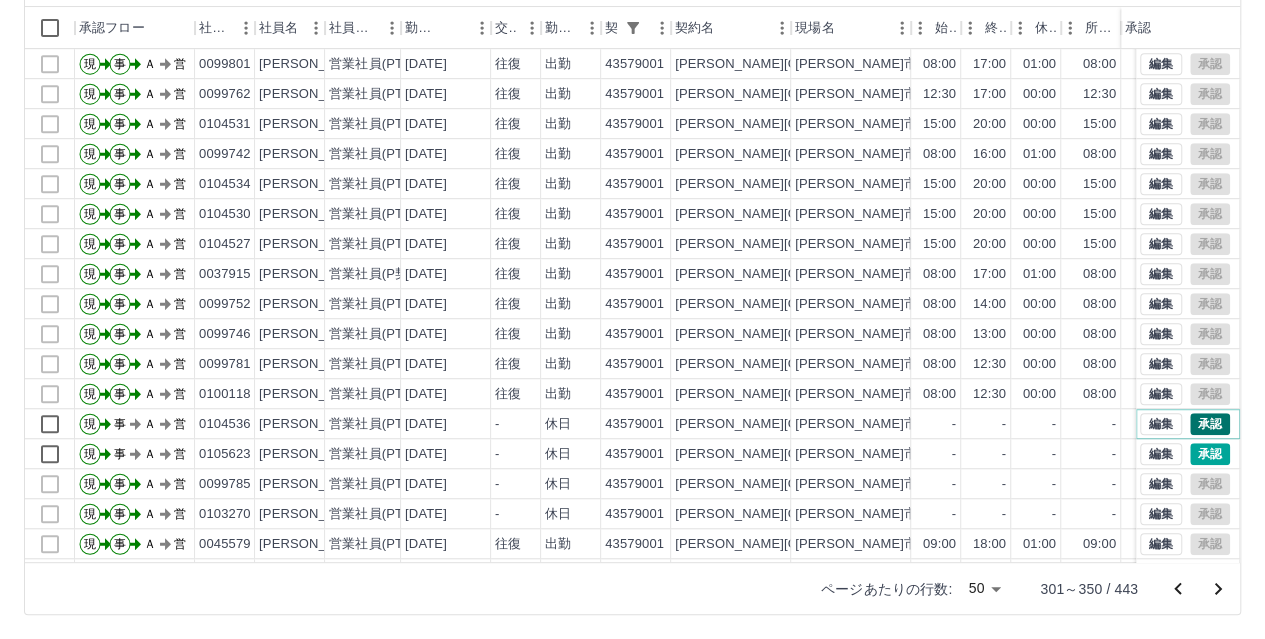 click on "承認" at bounding box center [1210, 424] 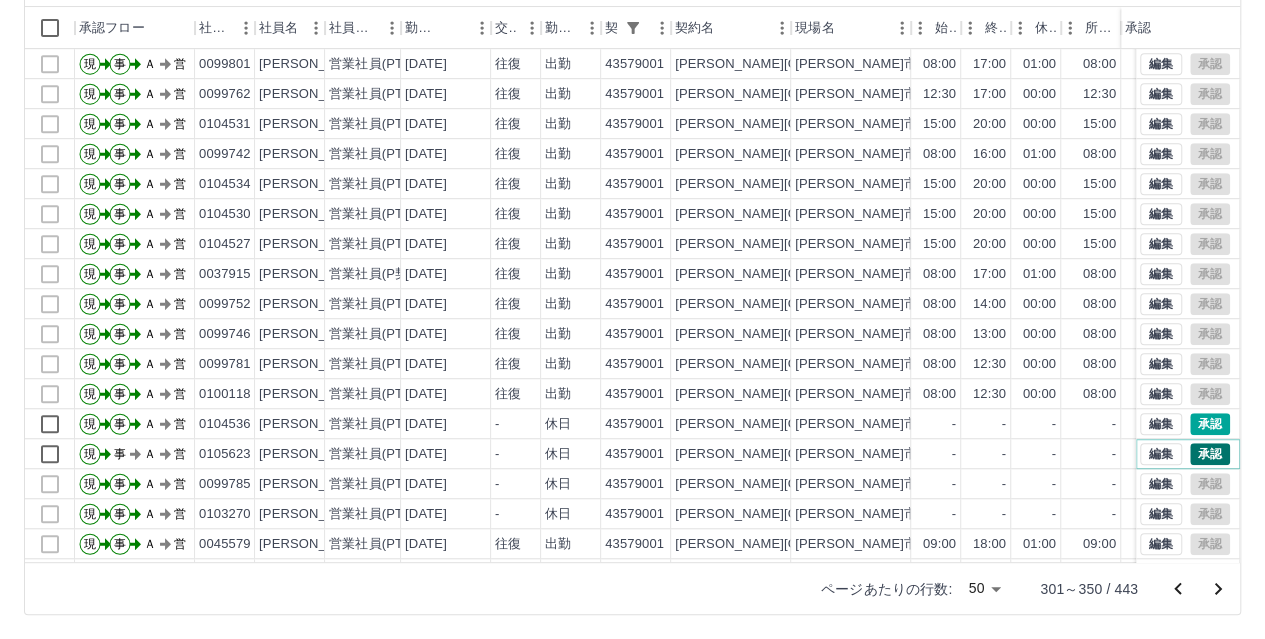 click on "承認" at bounding box center [1210, 454] 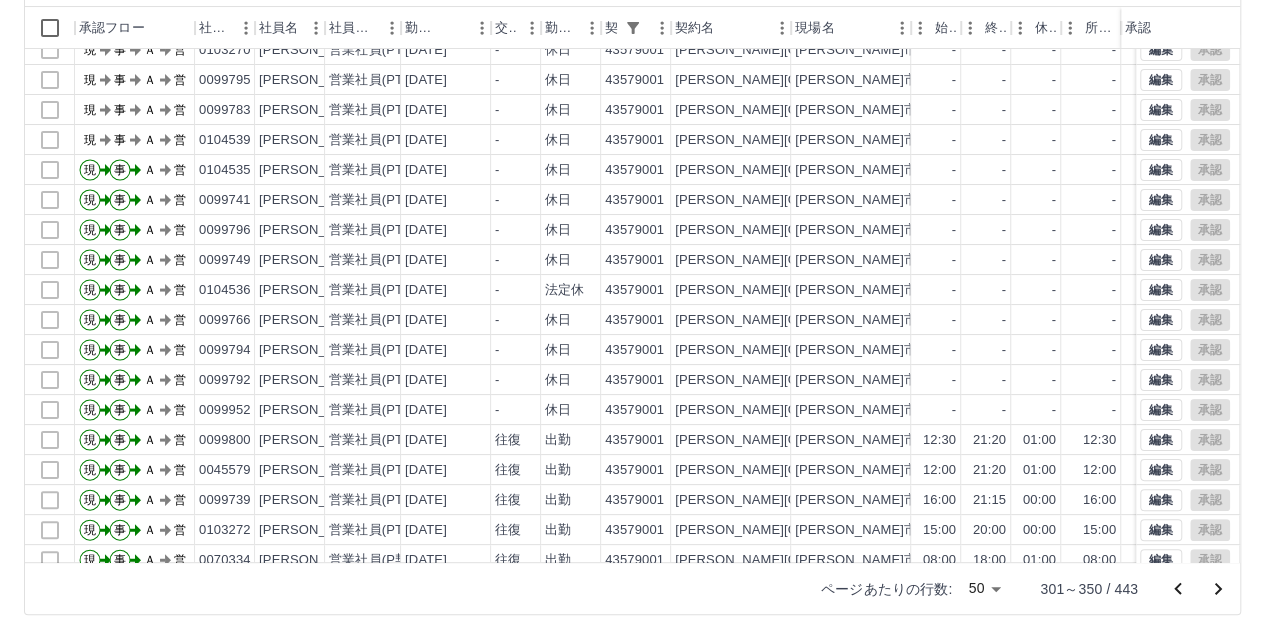 scroll, scrollTop: 0, scrollLeft: 0, axis: both 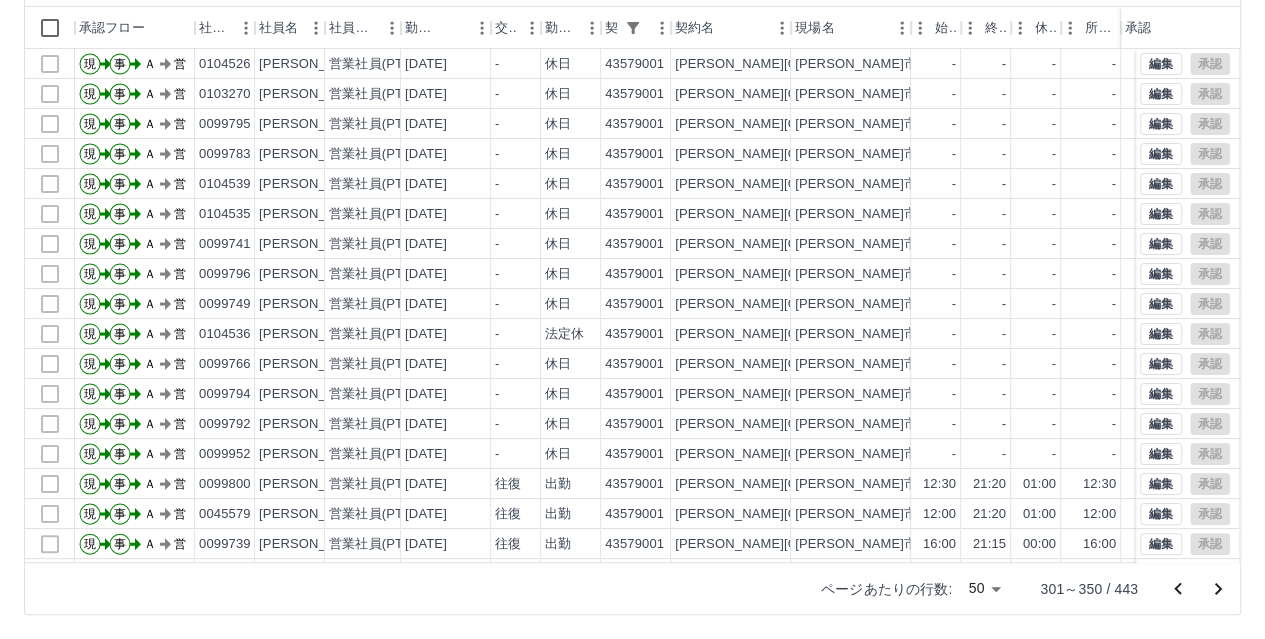 click 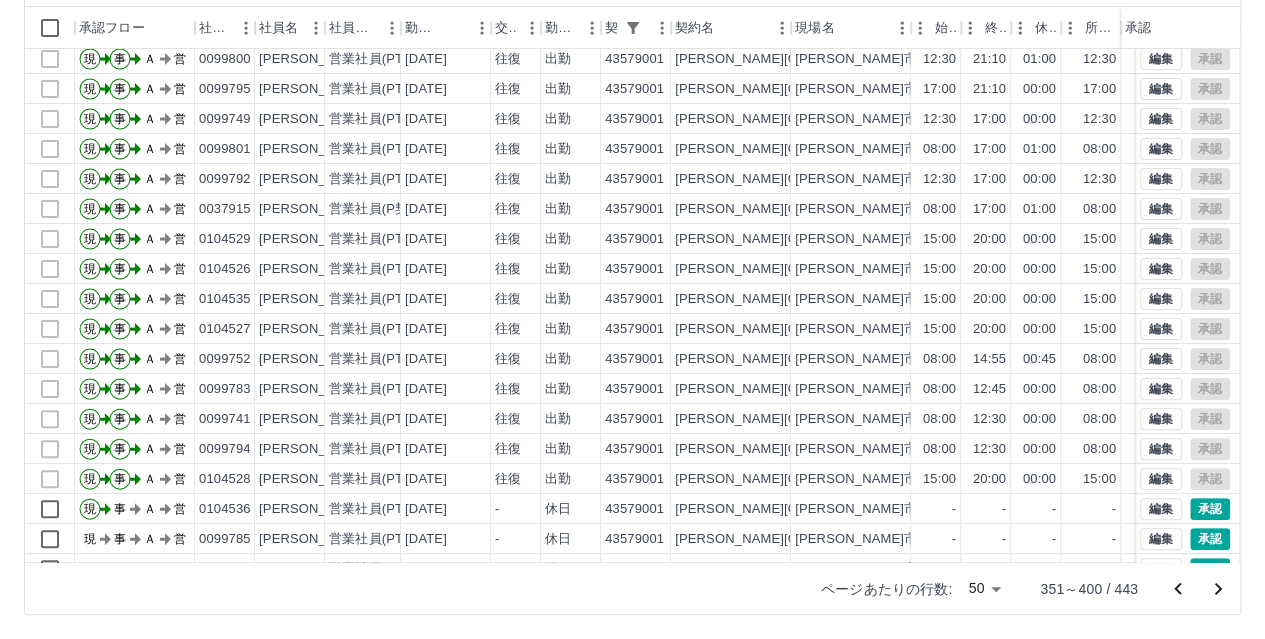 scroll, scrollTop: 200, scrollLeft: 0, axis: vertical 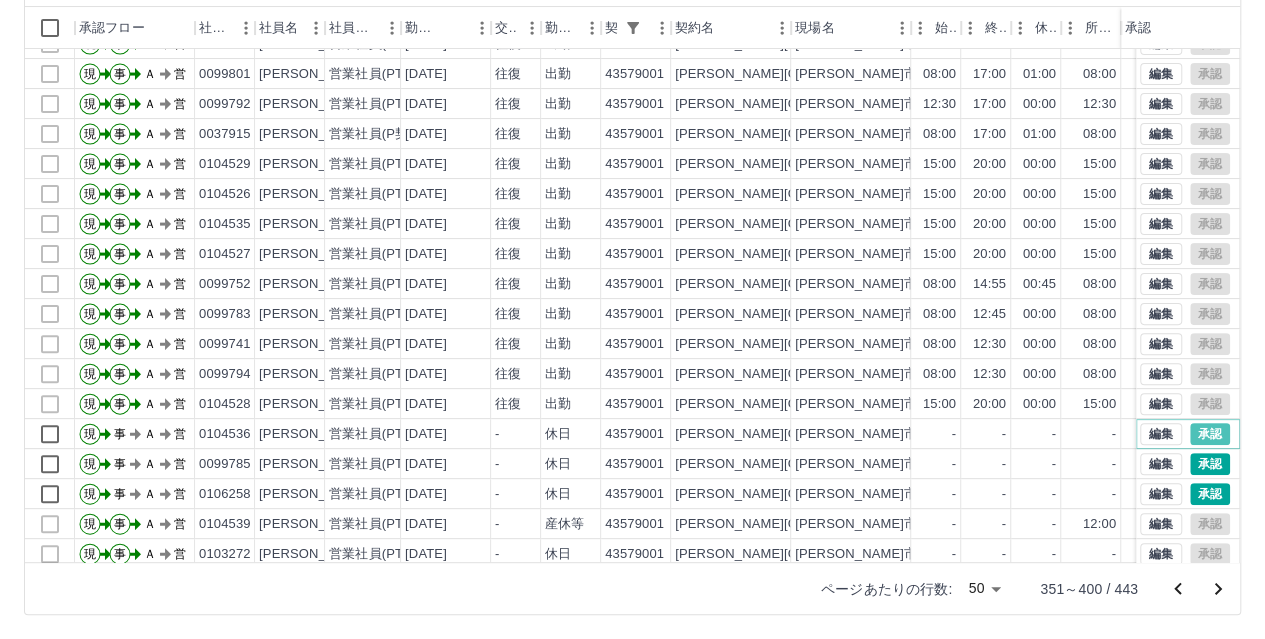 drag, startPoint x: 1204, startPoint y: 433, endPoint x: 1198, endPoint y: 459, distance: 26.683329 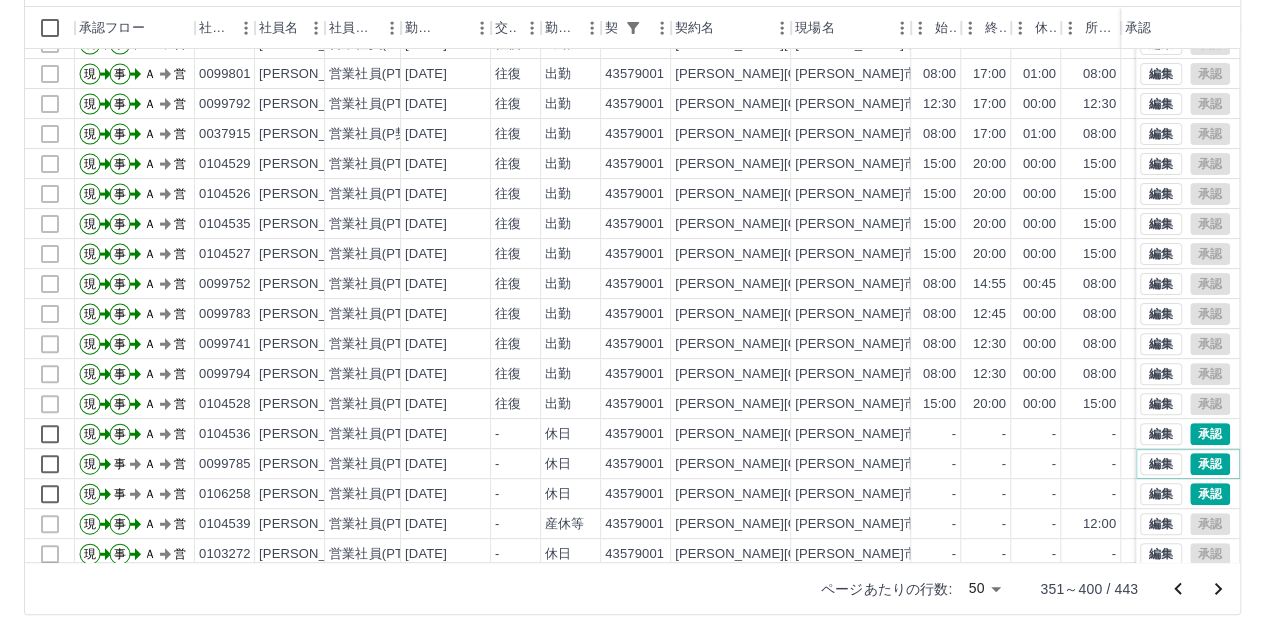 click on "承認" at bounding box center (1210, 464) 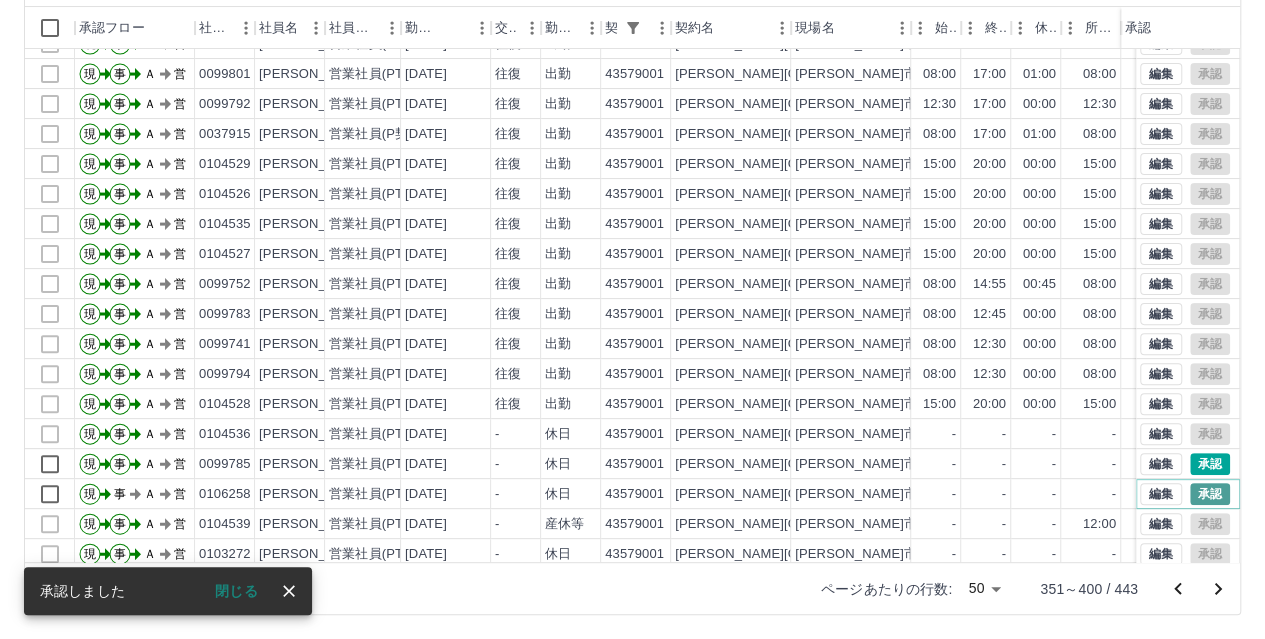 click on "承認" at bounding box center (1210, 494) 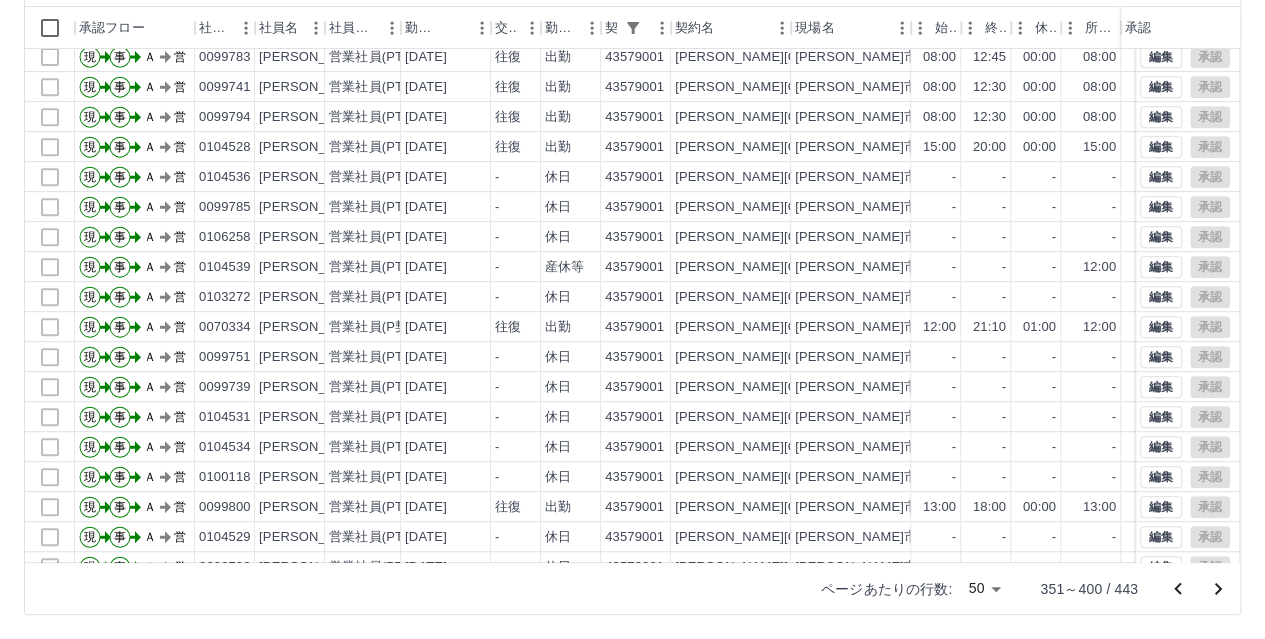 scroll, scrollTop: 500, scrollLeft: 0, axis: vertical 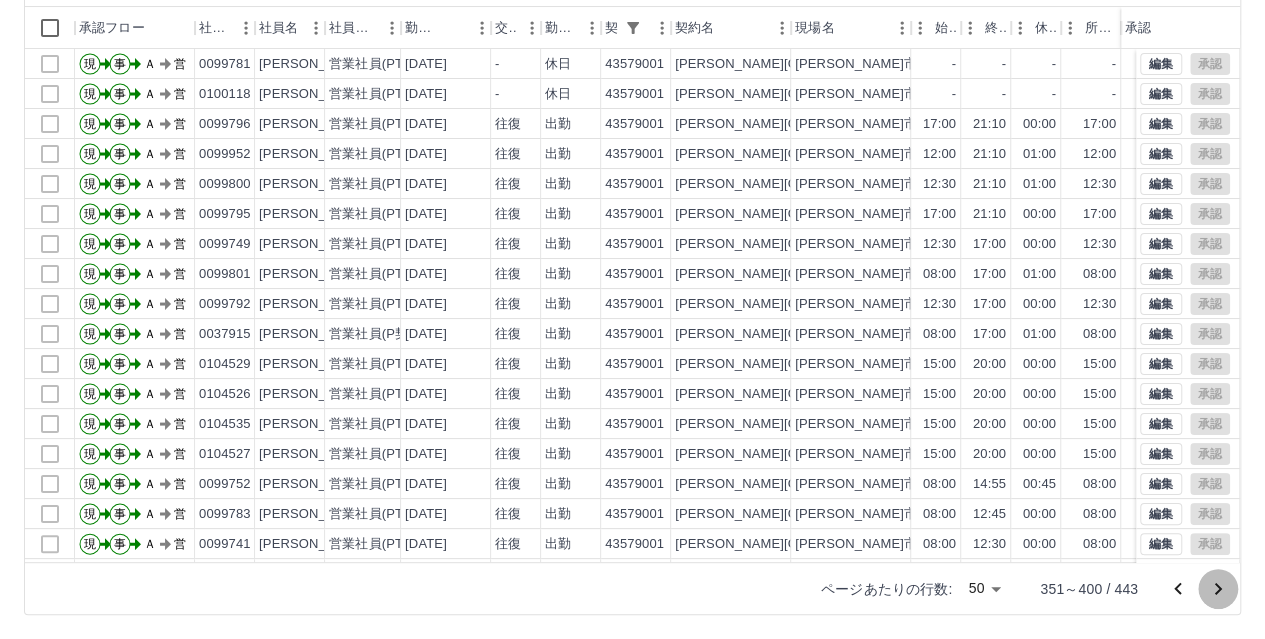 click 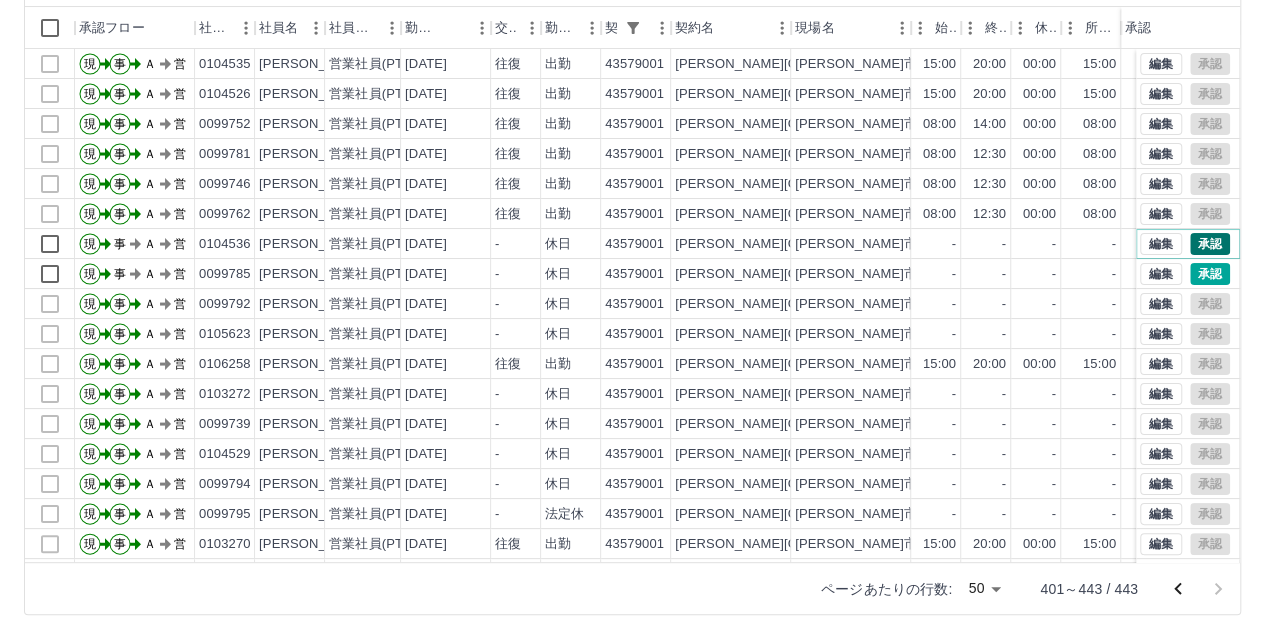 click on "承認" at bounding box center [1210, 244] 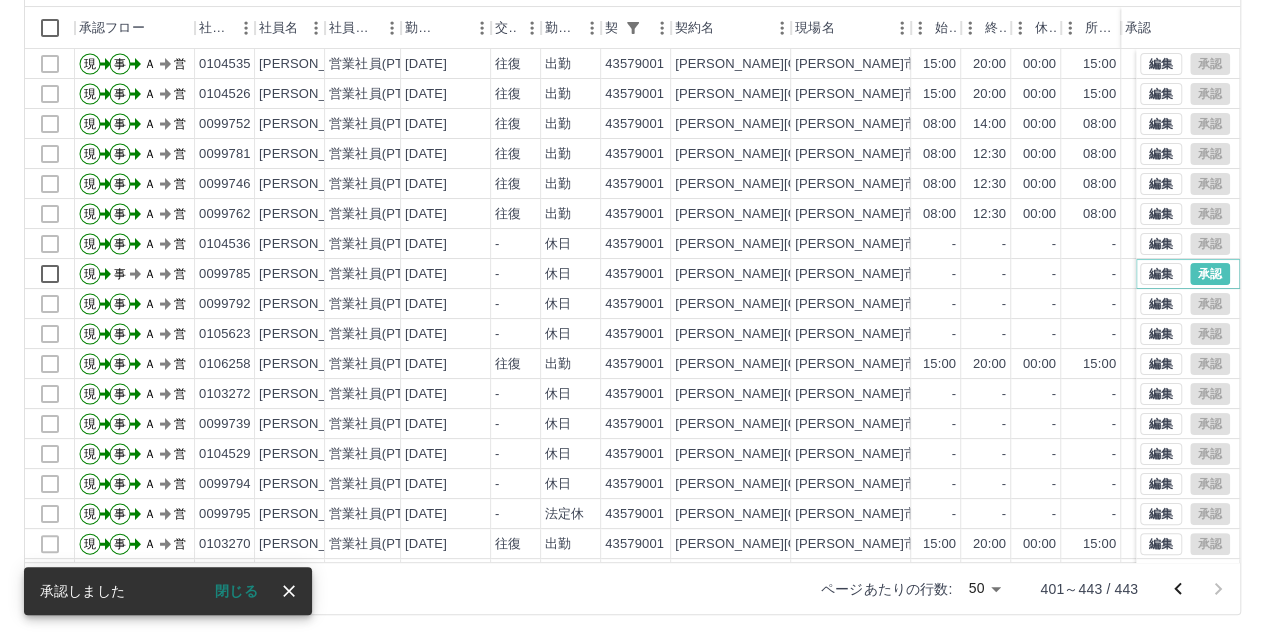 click on "承認" at bounding box center (1210, 274) 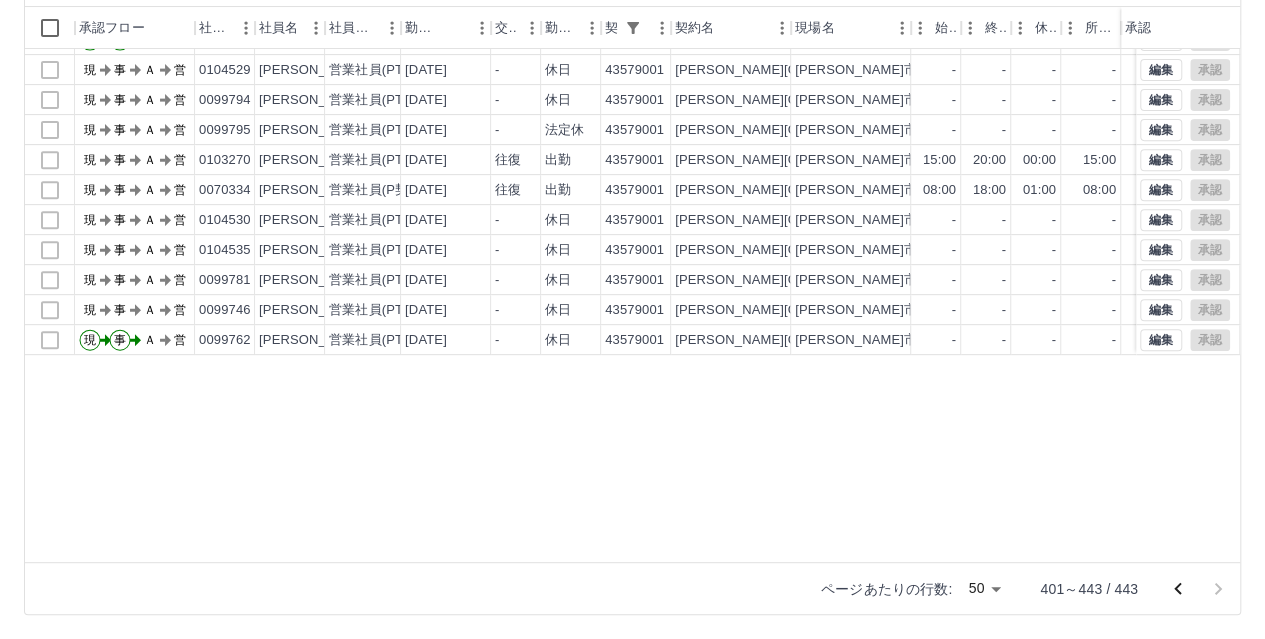 scroll, scrollTop: 0, scrollLeft: 0, axis: both 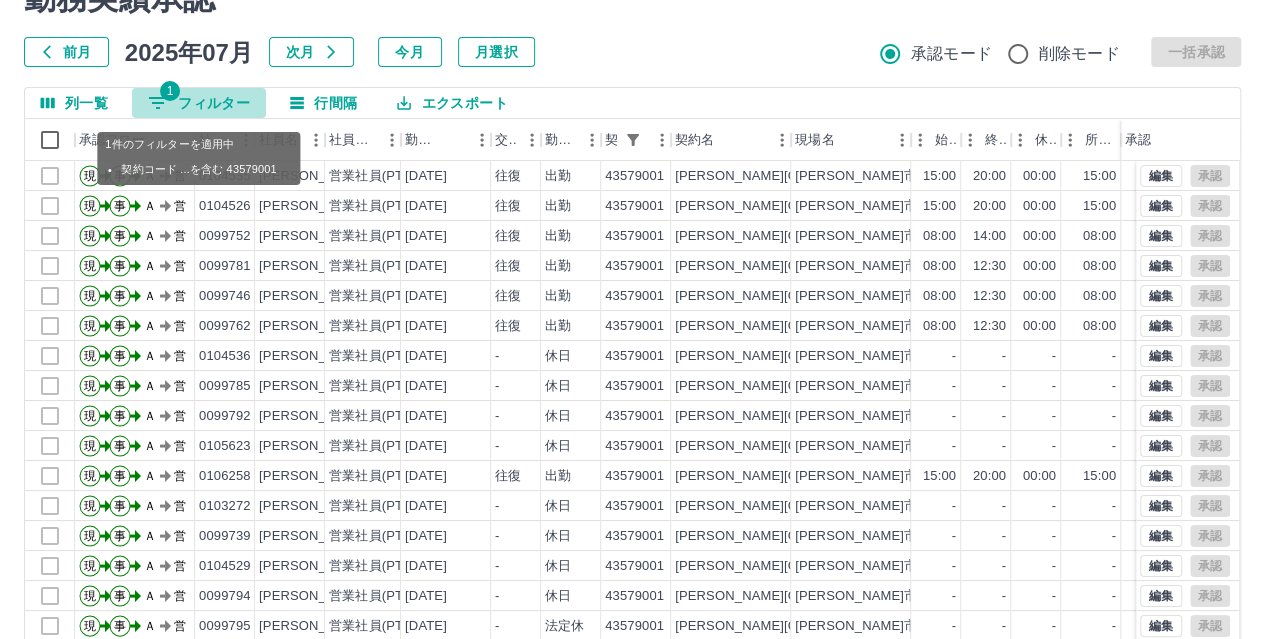 click on "1 フィルター" at bounding box center (199, 103) 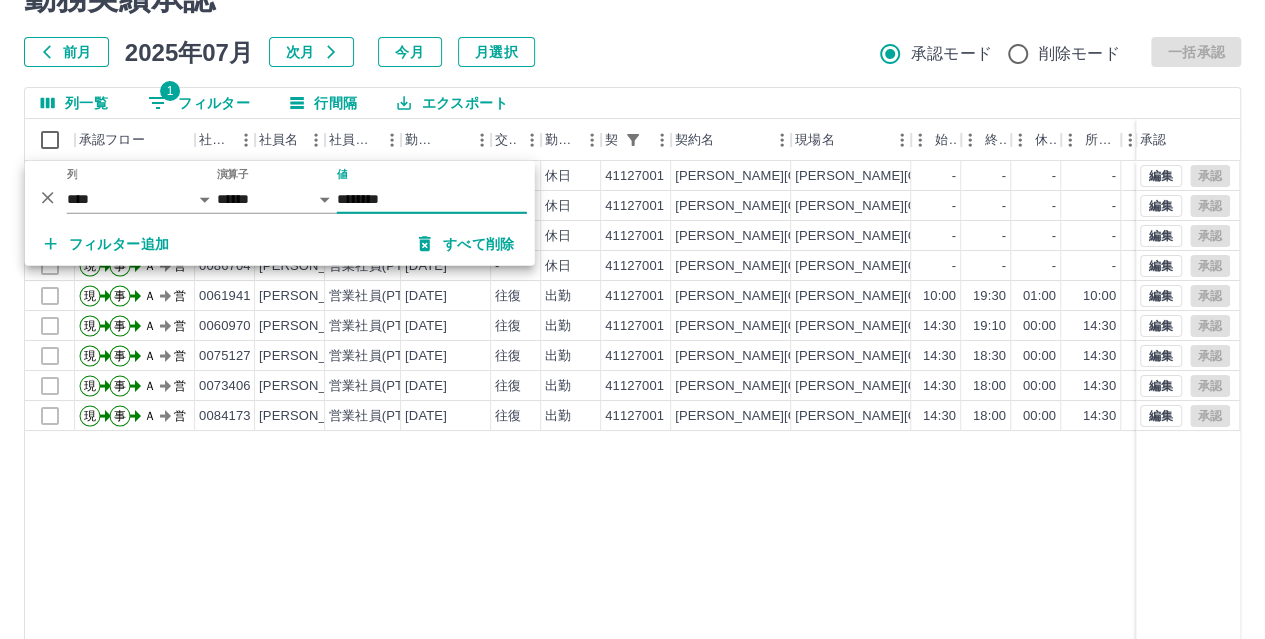 type on "********" 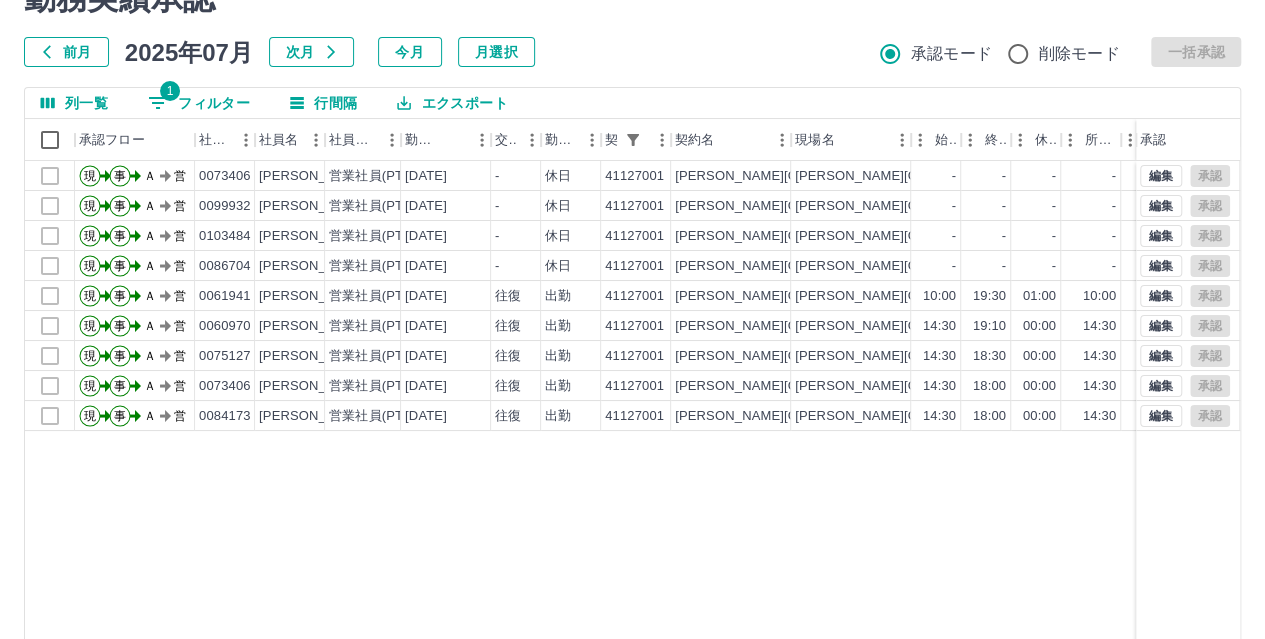 drag, startPoint x: 1266, startPoint y: 291, endPoint x: 1278, endPoint y: 420, distance: 129.55693 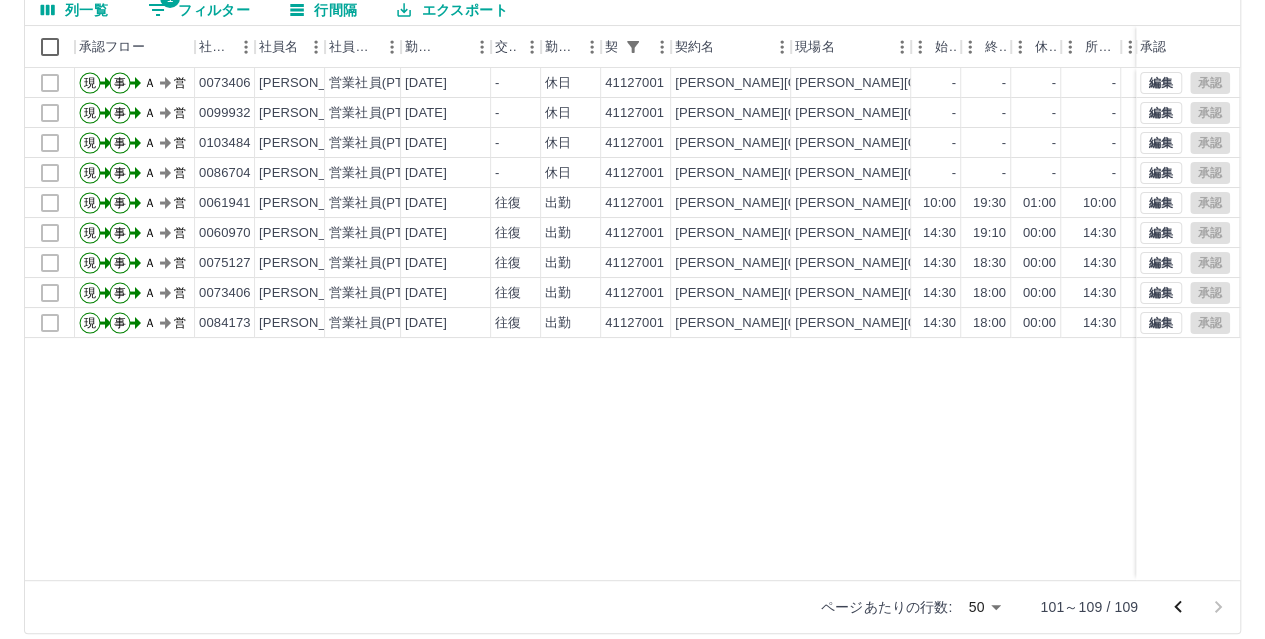 scroll, scrollTop: 206, scrollLeft: 0, axis: vertical 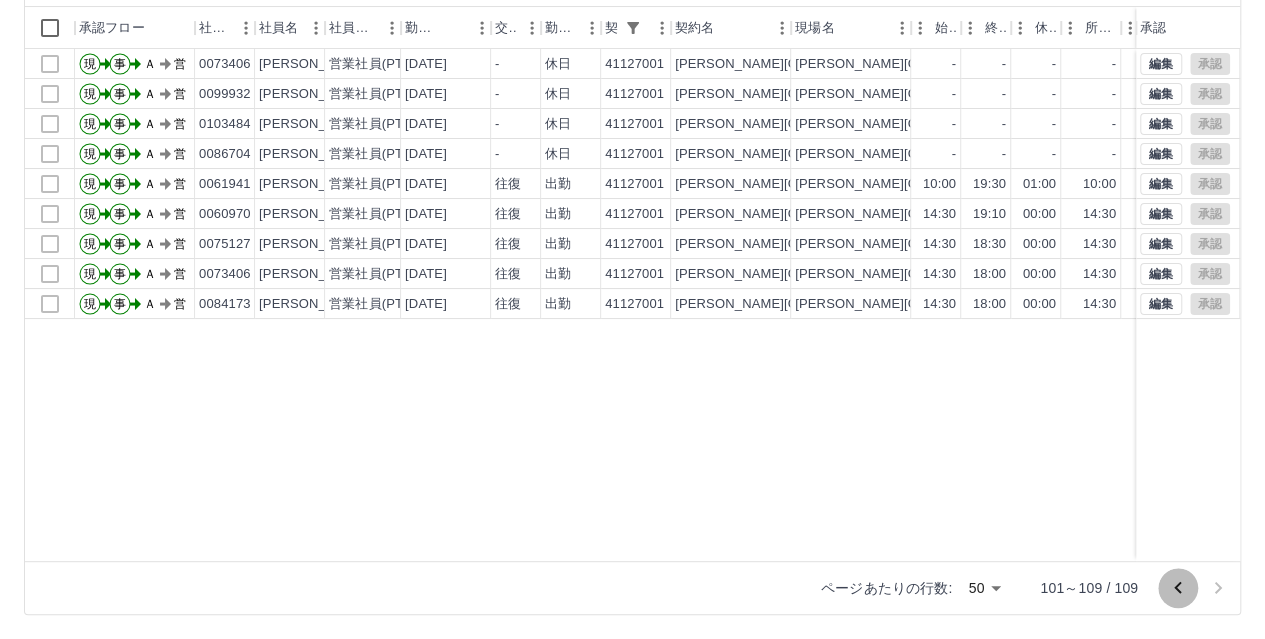 click 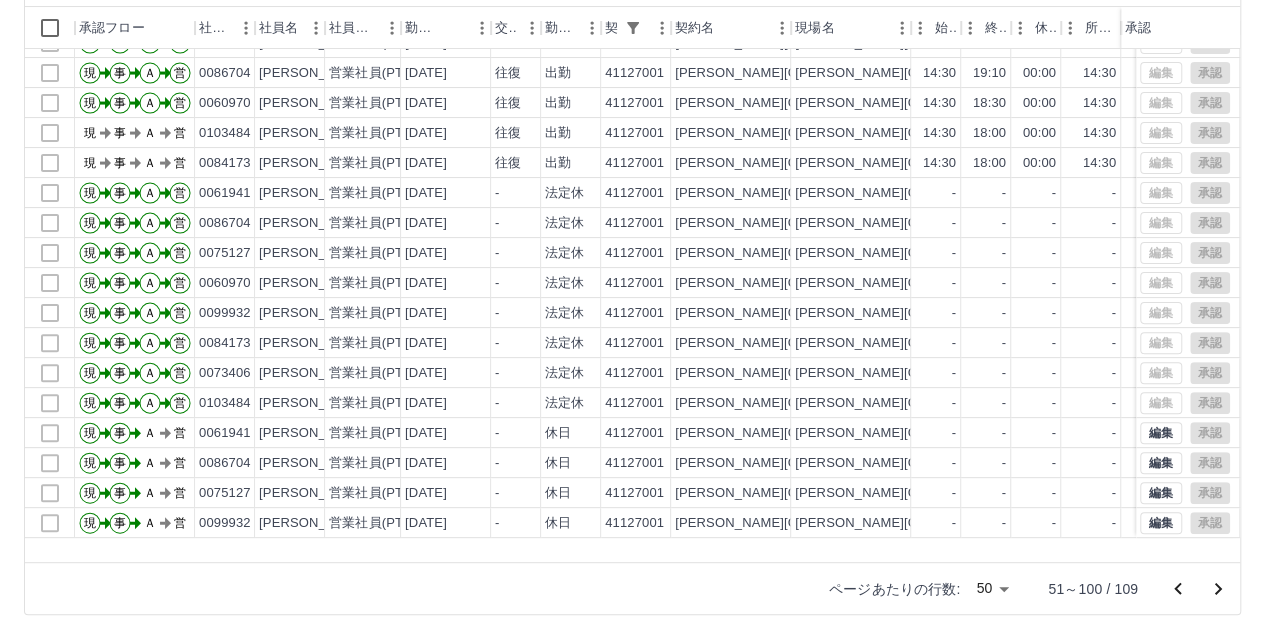 scroll, scrollTop: 0, scrollLeft: 0, axis: both 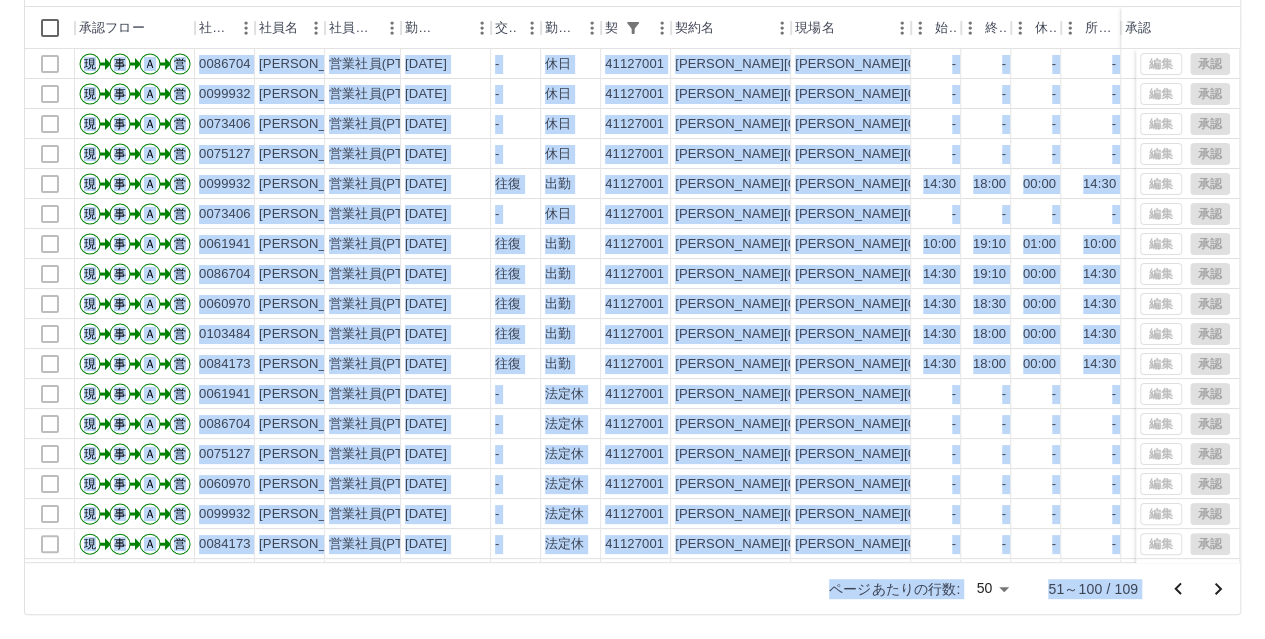 drag, startPoint x: 1262, startPoint y: 430, endPoint x: 1260, endPoint y: 571, distance: 141.01419 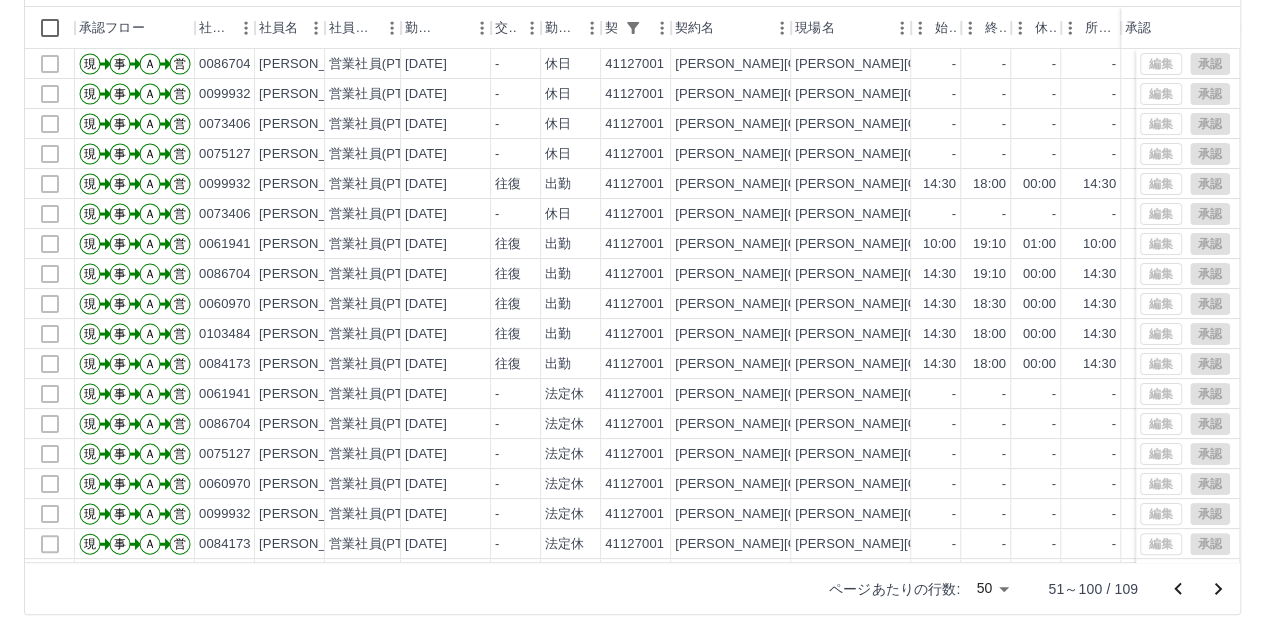 drag, startPoint x: 1175, startPoint y: 589, endPoint x: 1128, endPoint y: 587, distance: 47.042534 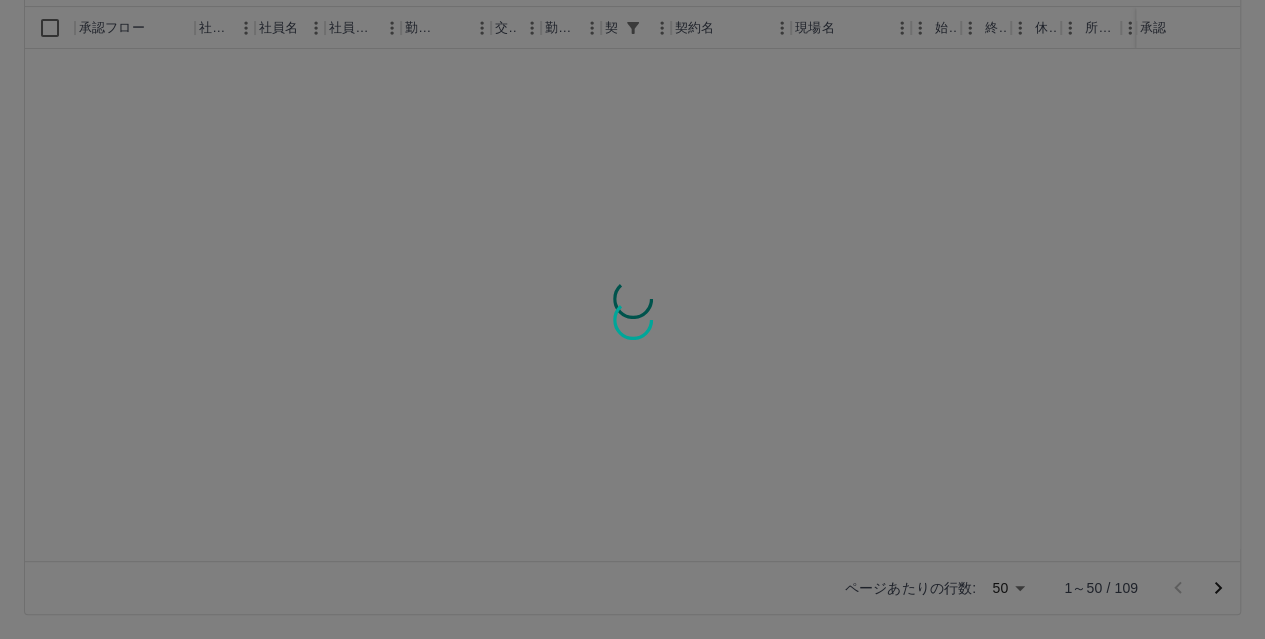 click at bounding box center (632, 319) 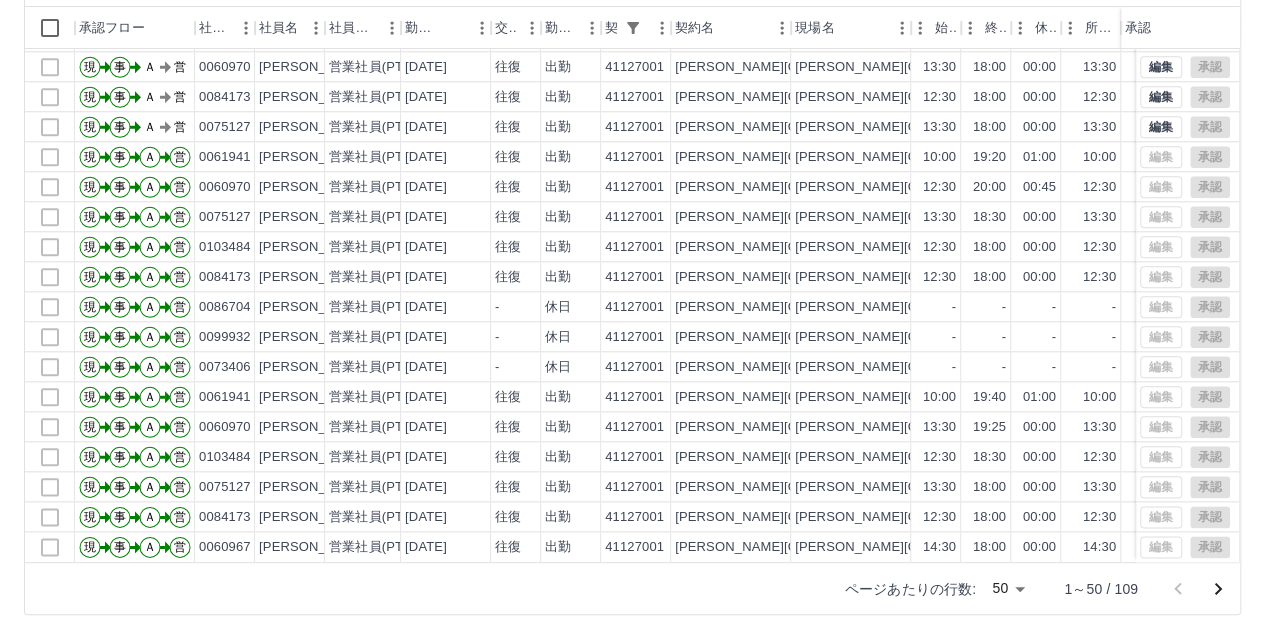 scroll, scrollTop: 1001, scrollLeft: 0, axis: vertical 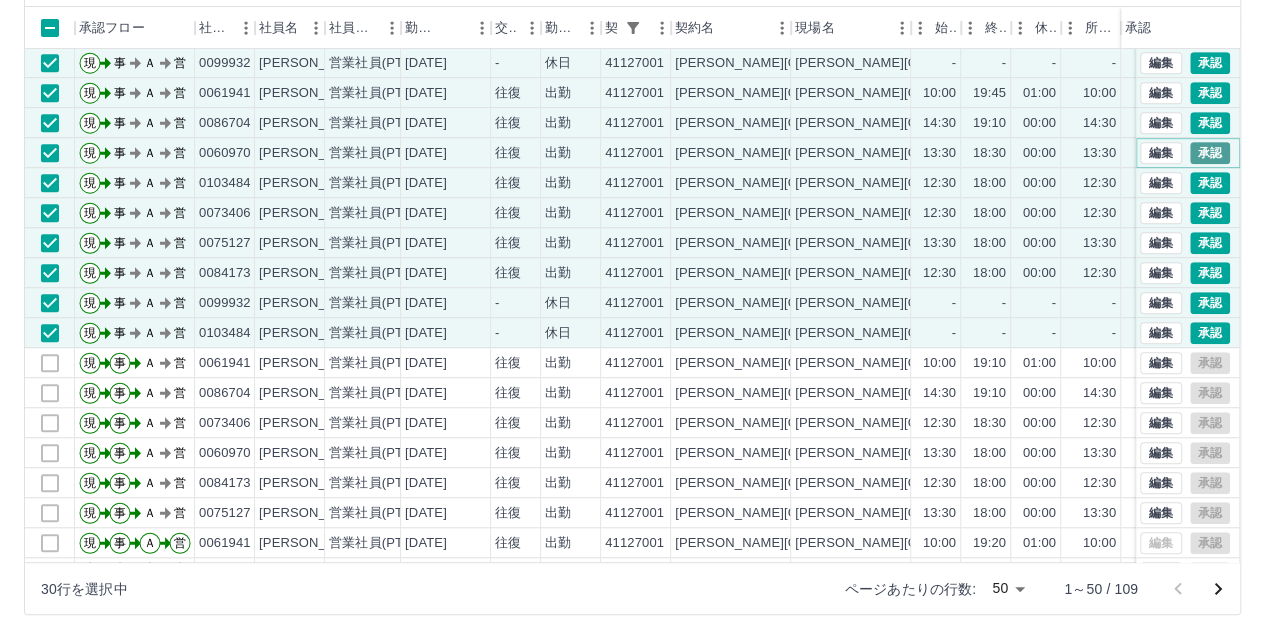 click on "承認" at bounding box center (1210, 153) 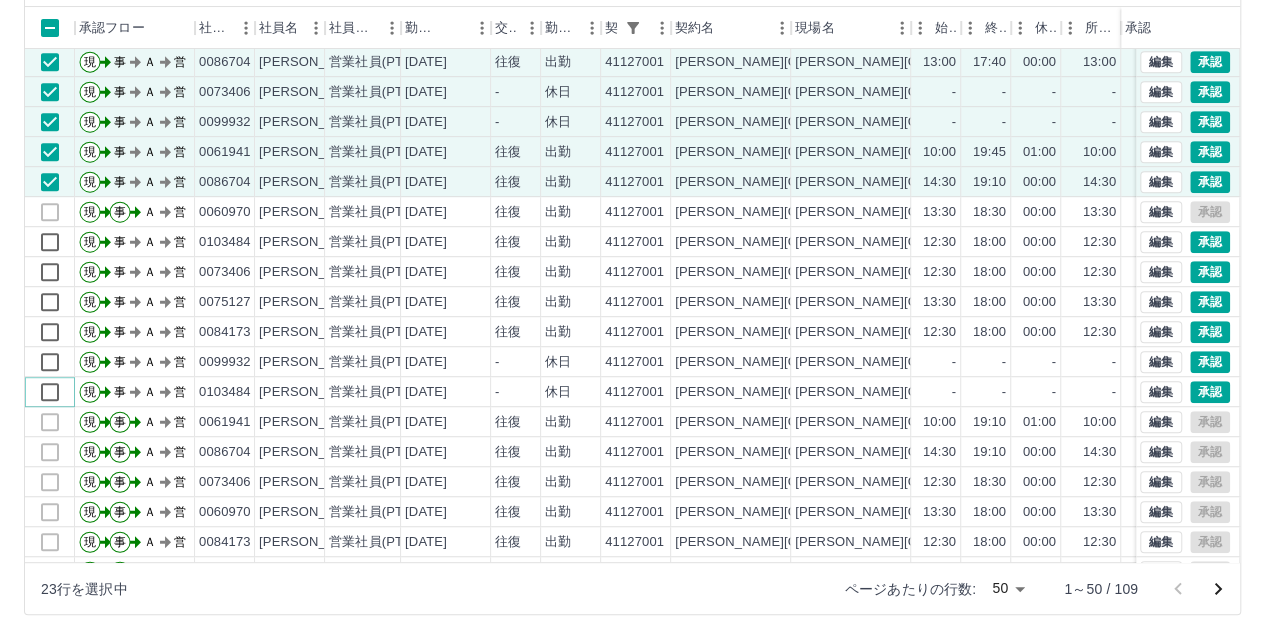 scroll, scrollTop: 501, scrollLeft: 0, axis: vertical 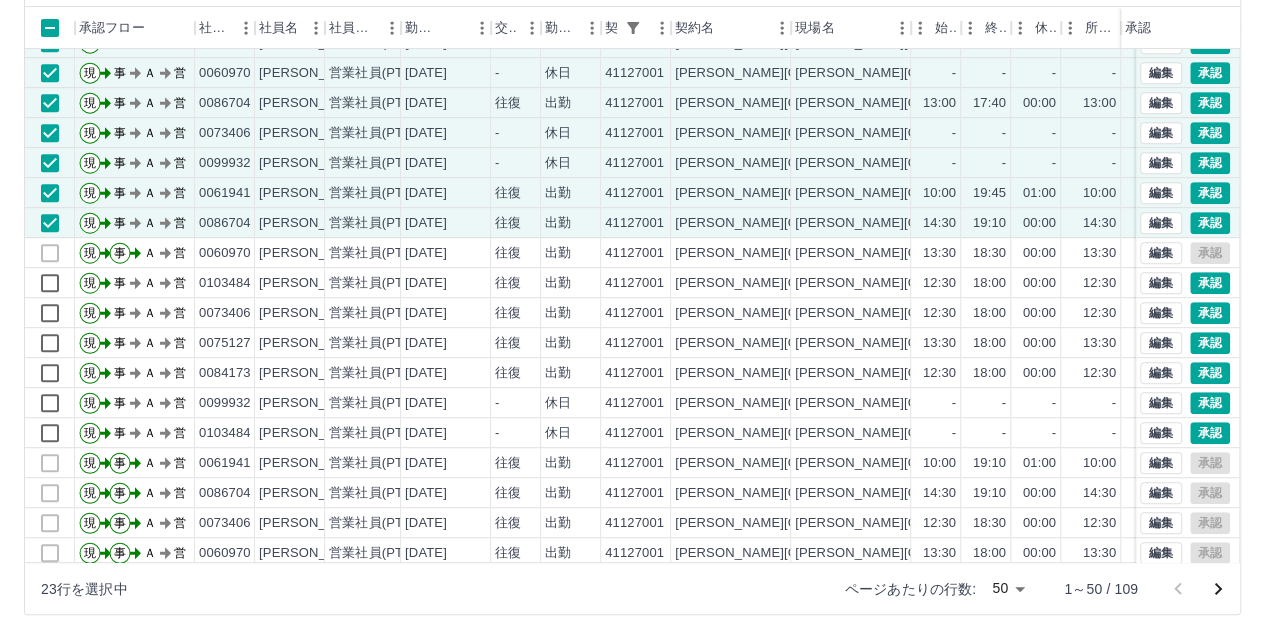 click on "23行を選択中 ページあたりの行数: 50 ** 1～50 / 109" at bounding box center (632, 588) 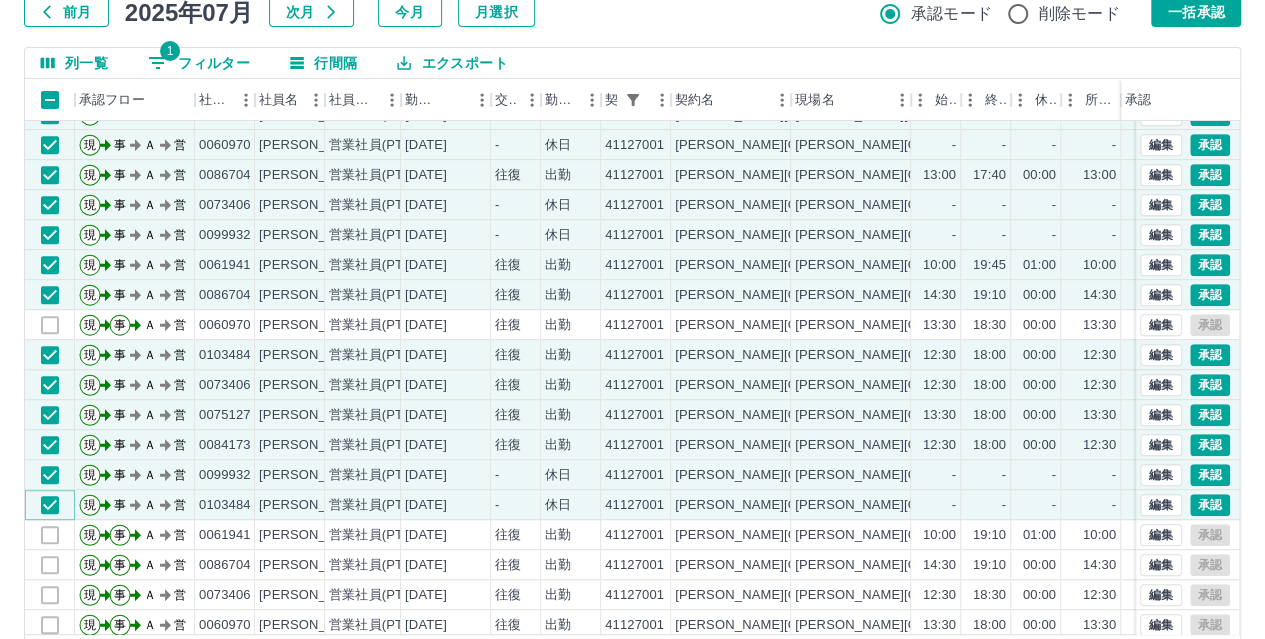 scroll, scrollTop: 124, scrollLeft: 0, axis: vertical 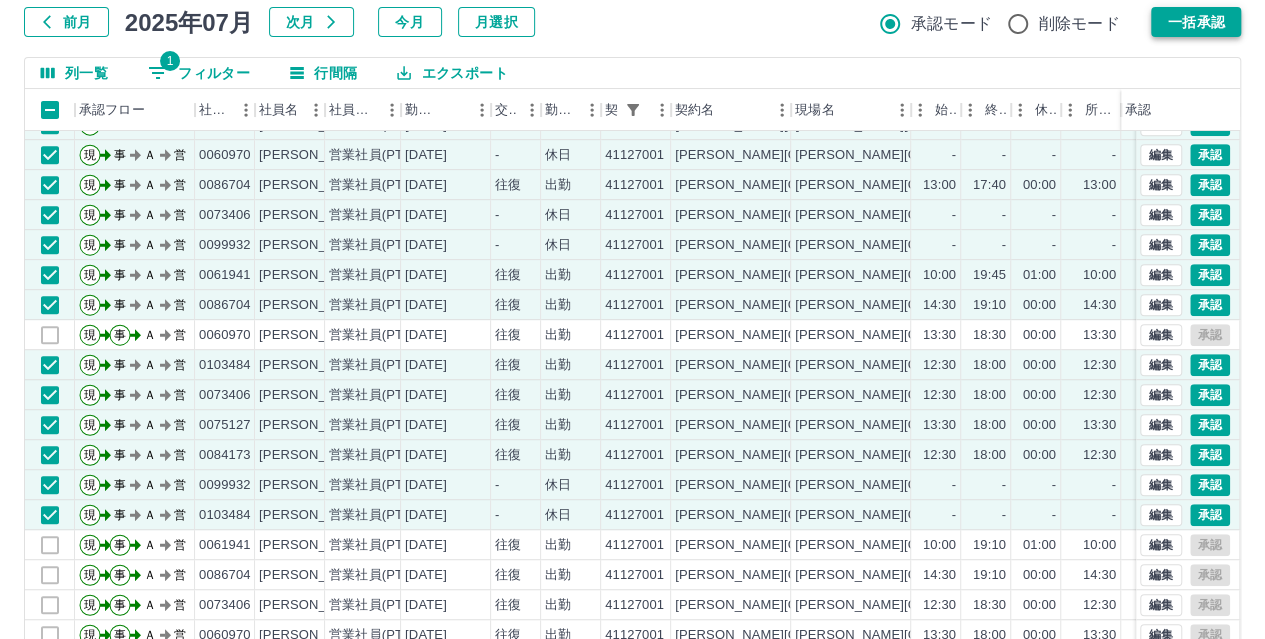 click on "一括承認" at bounding box center [1196, 22] 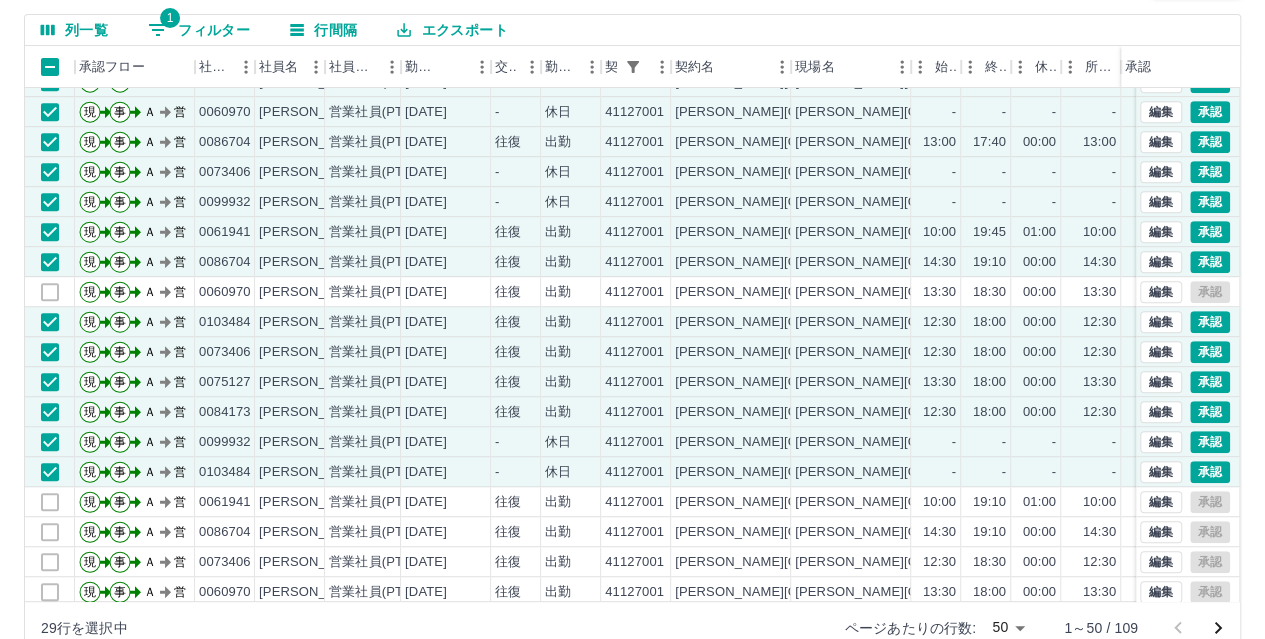 scroll, scrollTop: 206, scrollLeft: 0, axis: vertical 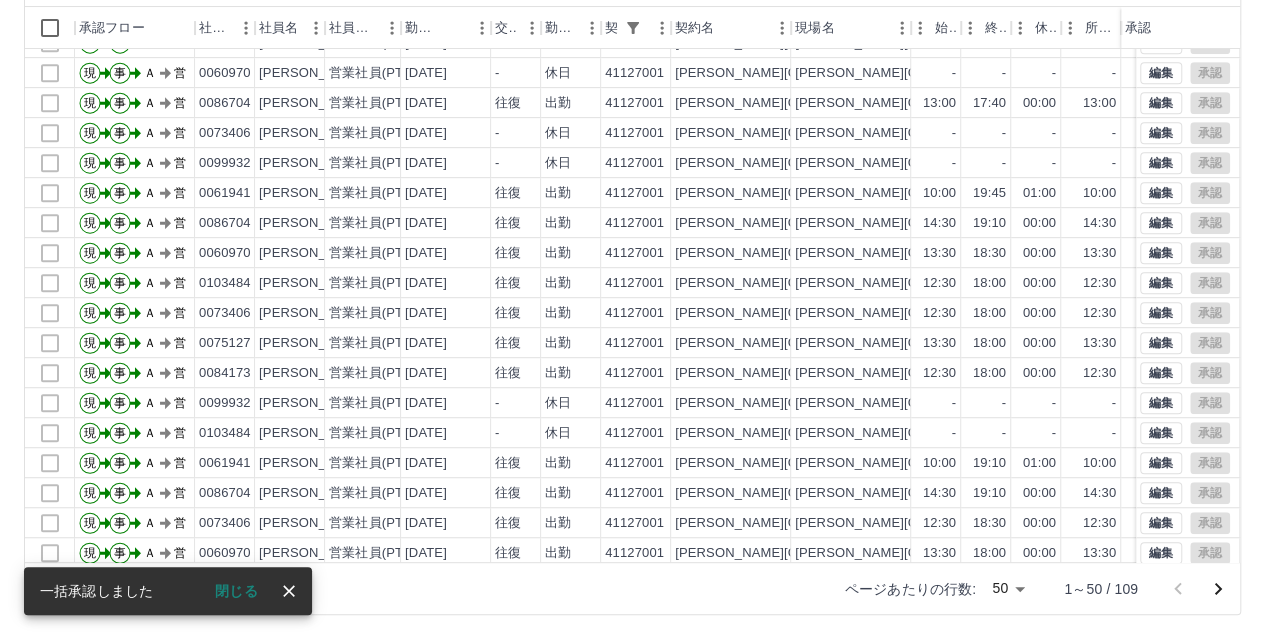 click 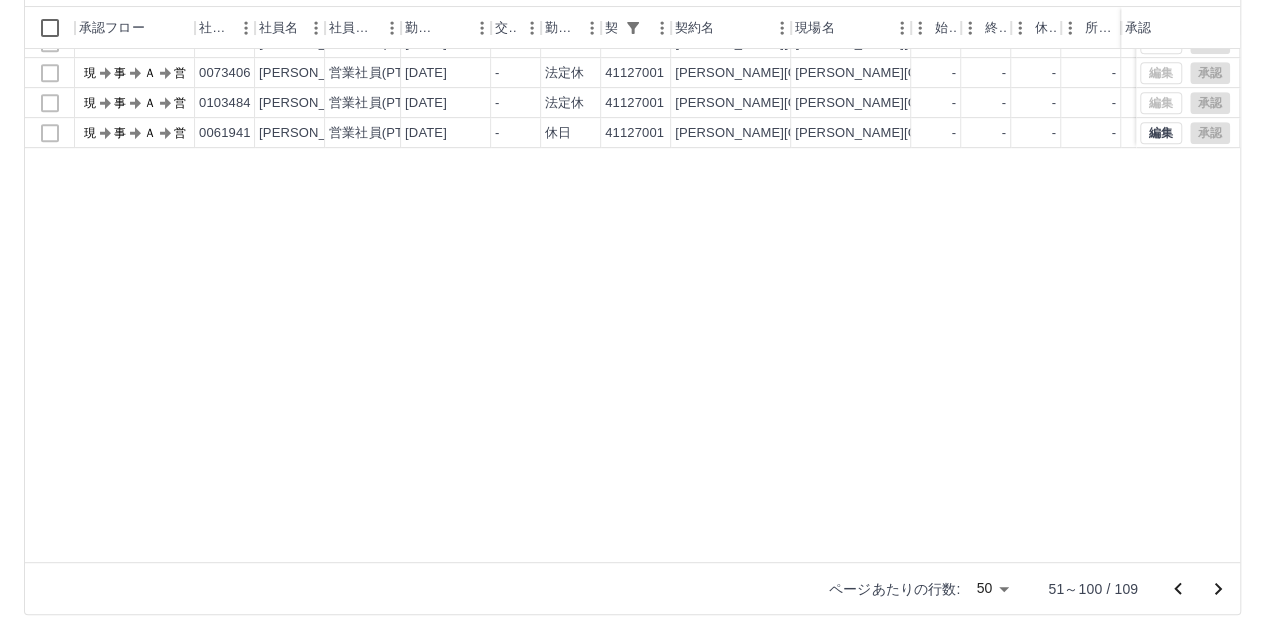scroll, scrollTop: 0, scrollLeft: 0, axis: both 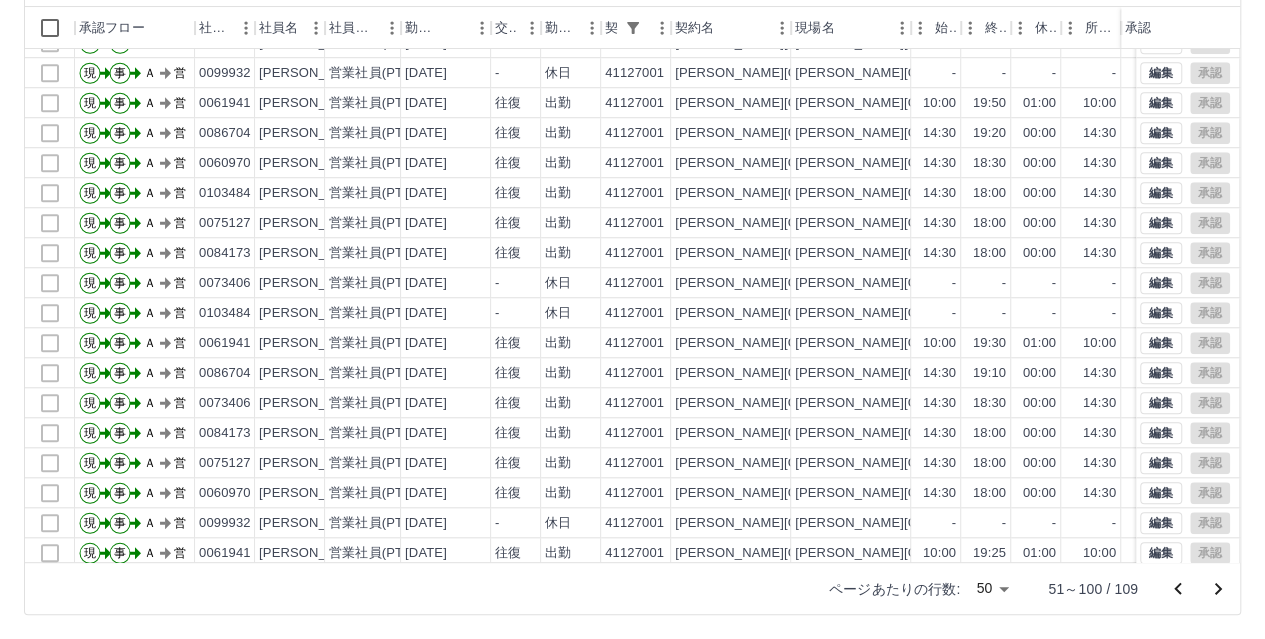 click on "ページあたりの行数: 50 ** 51～100 / 109" at bounding box center [632, 588] 